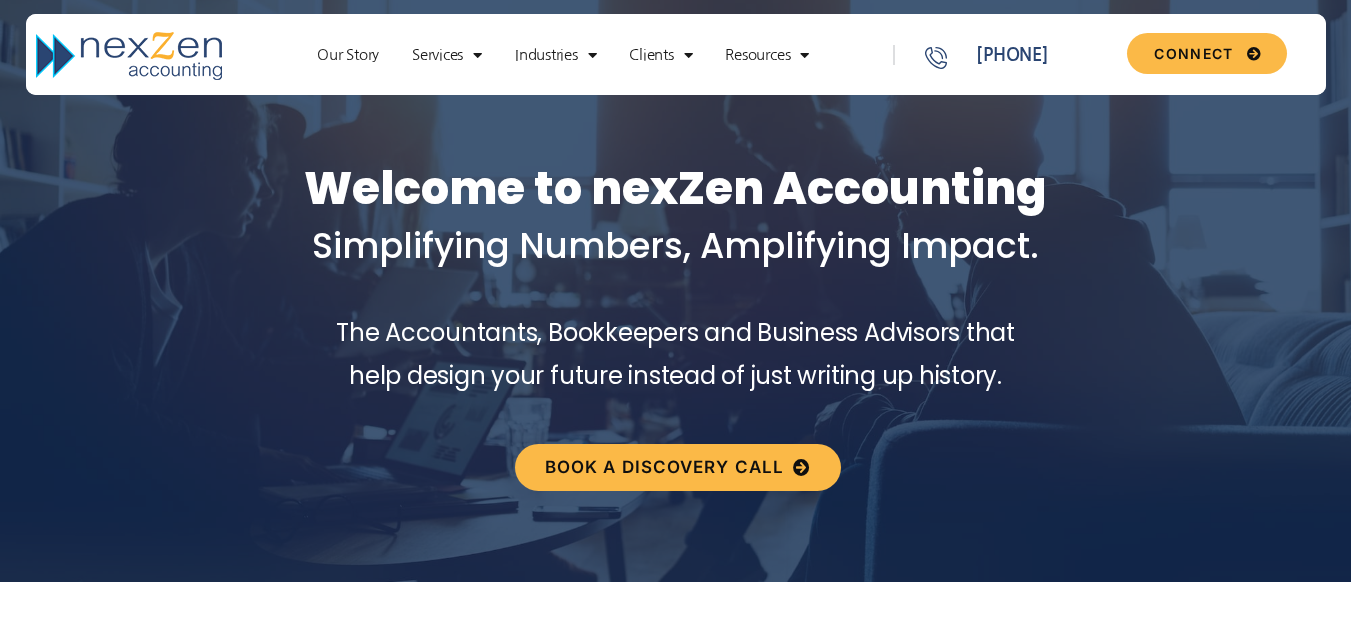 scroll, scrollTop: 0, scrollLeft: 0, axis: both 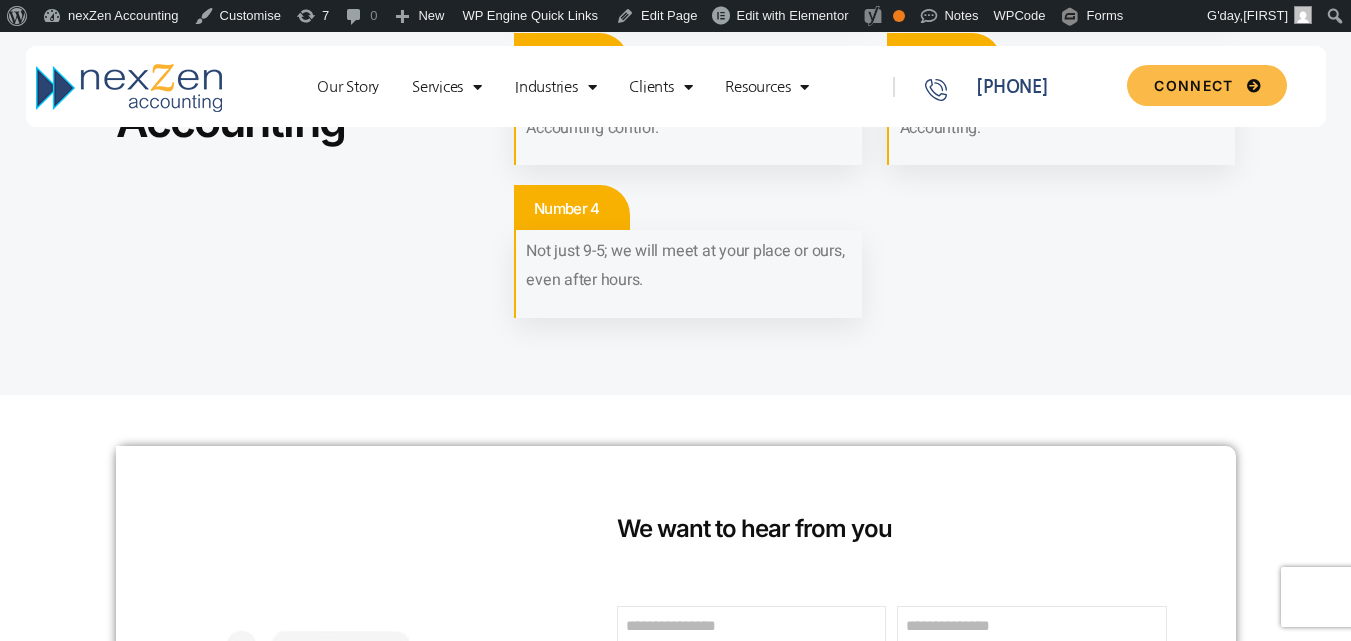 drag, startPoint x: 1361, startPoint y: 47, endPoint x: 1365, endPoint y: 170, distance: 123.065025 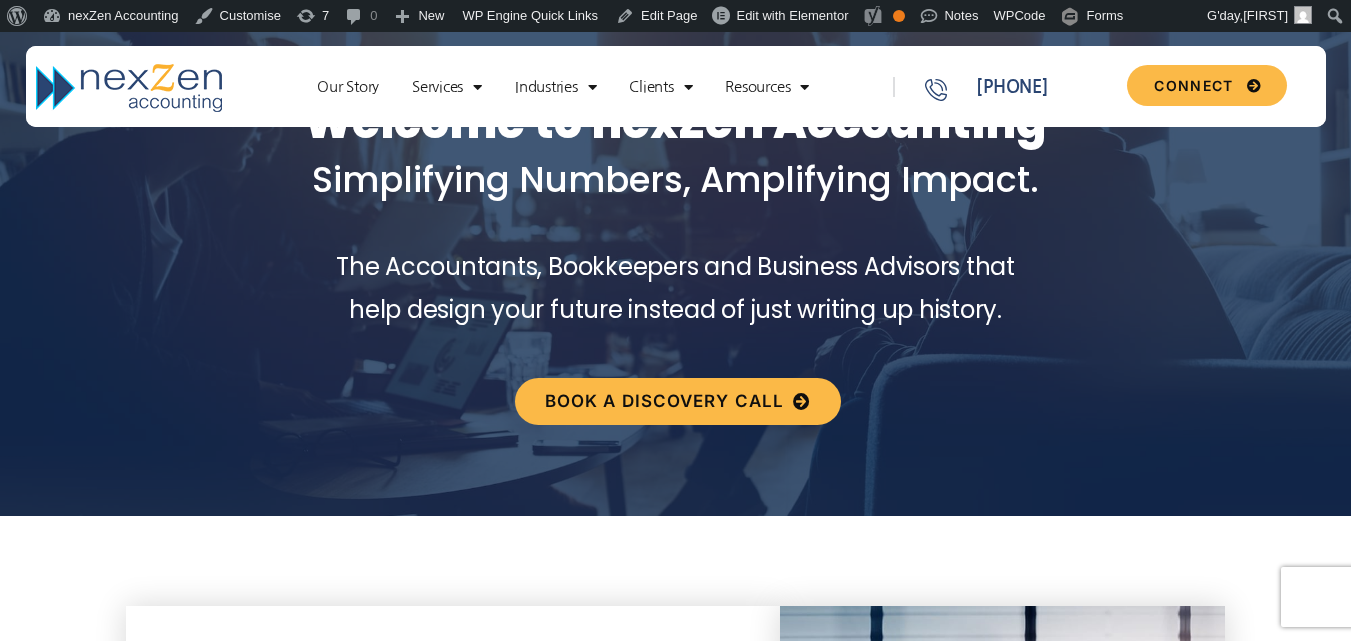 scroll, scrollTop: 0, scrollLeft: 0, axis: both 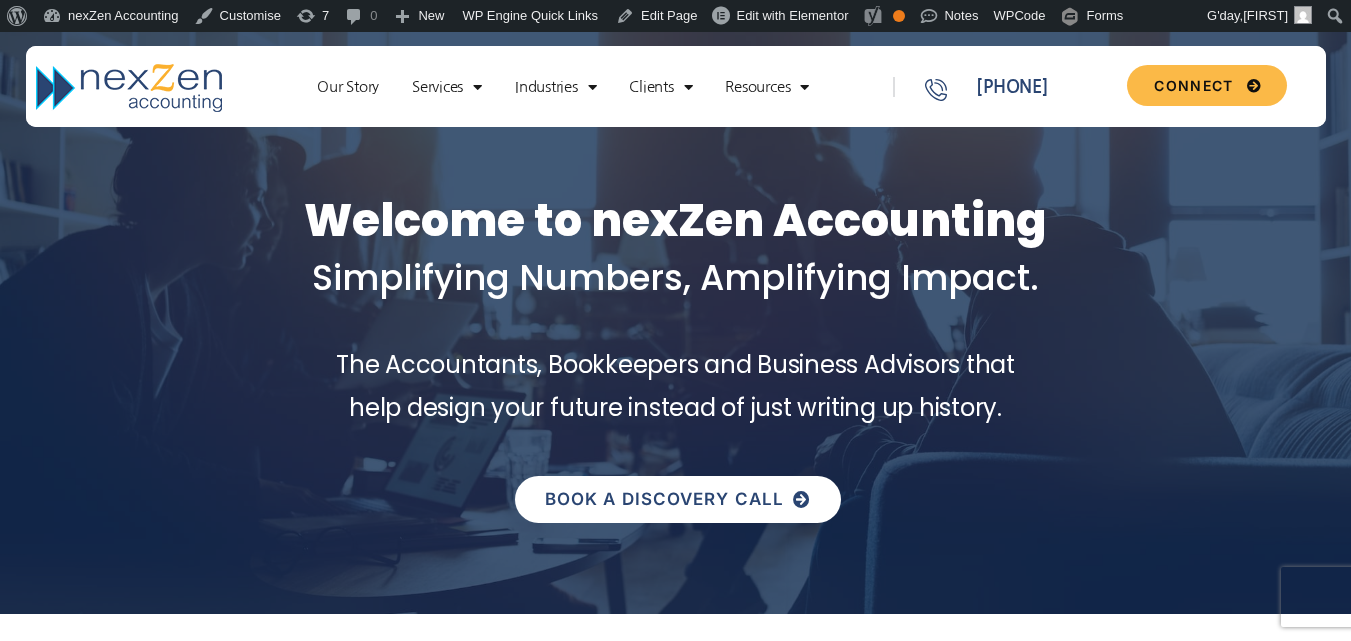 click on "Book a discovery call" at bounding box center (664, 499) 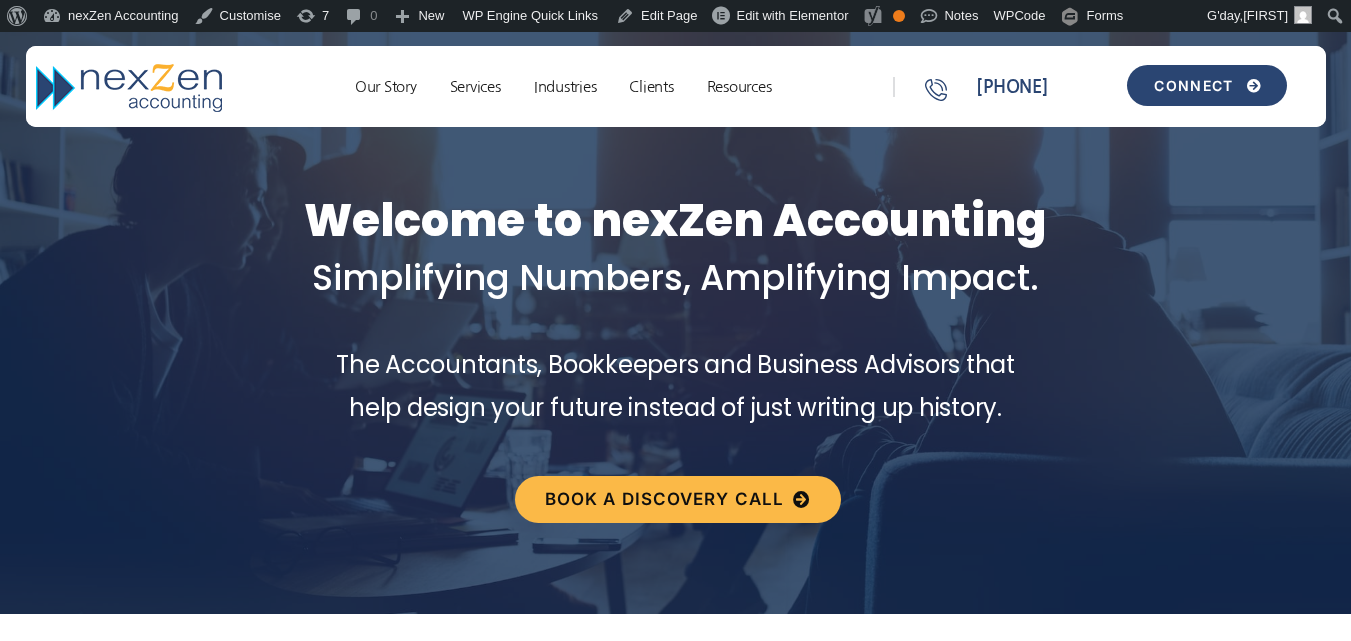 scroll, scrollTop: 0, scrollLeft: 0, axis: both 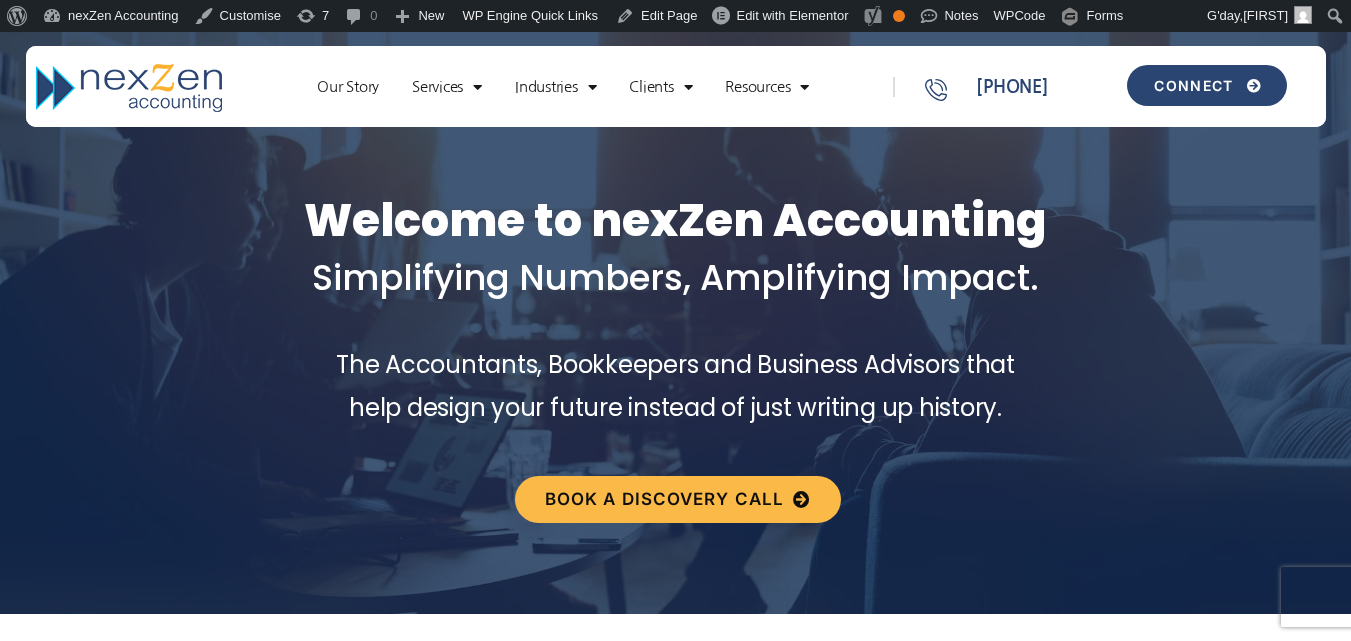click on "CONNECT" at bounding box center [1193, 86] 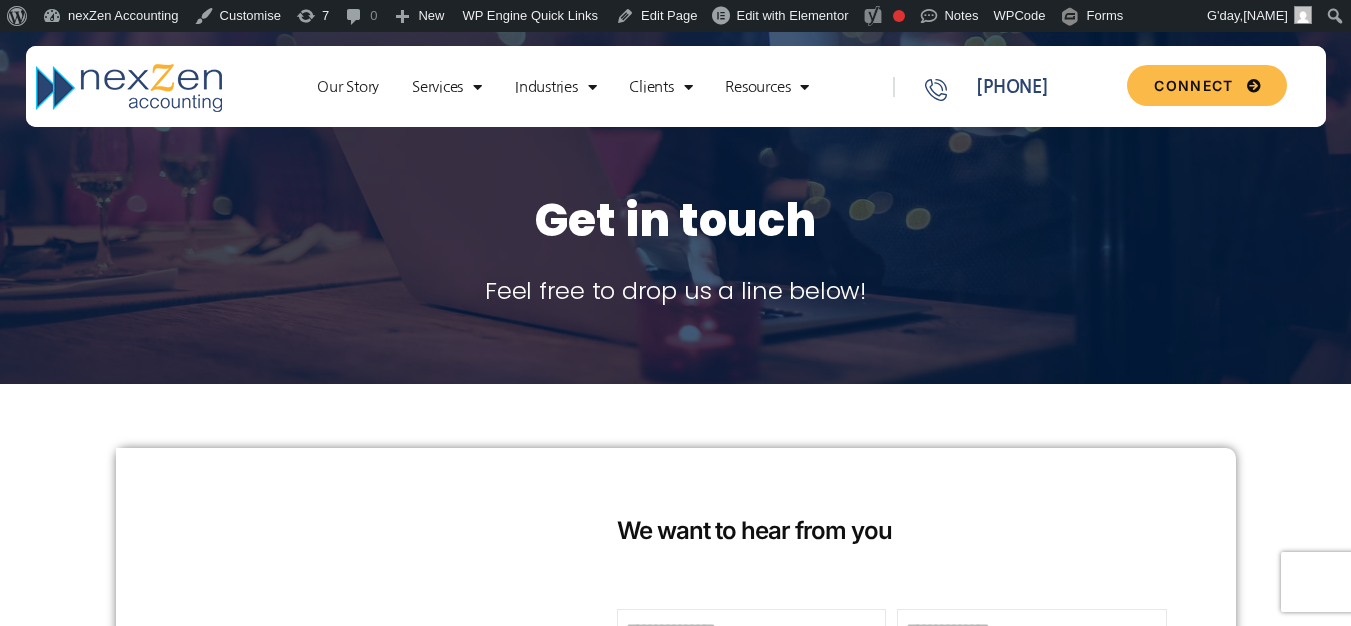 scroll, scrollTop: 352, scrollLeft: 0, axis: vertical 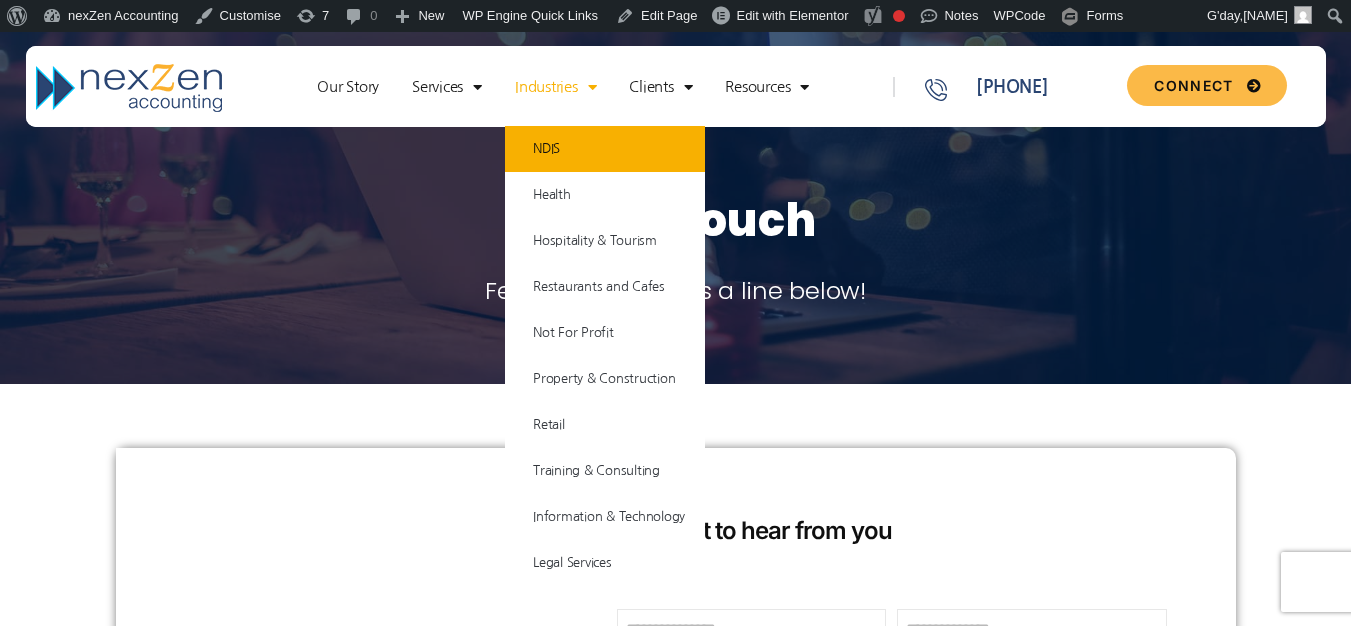 click on "NDIS" 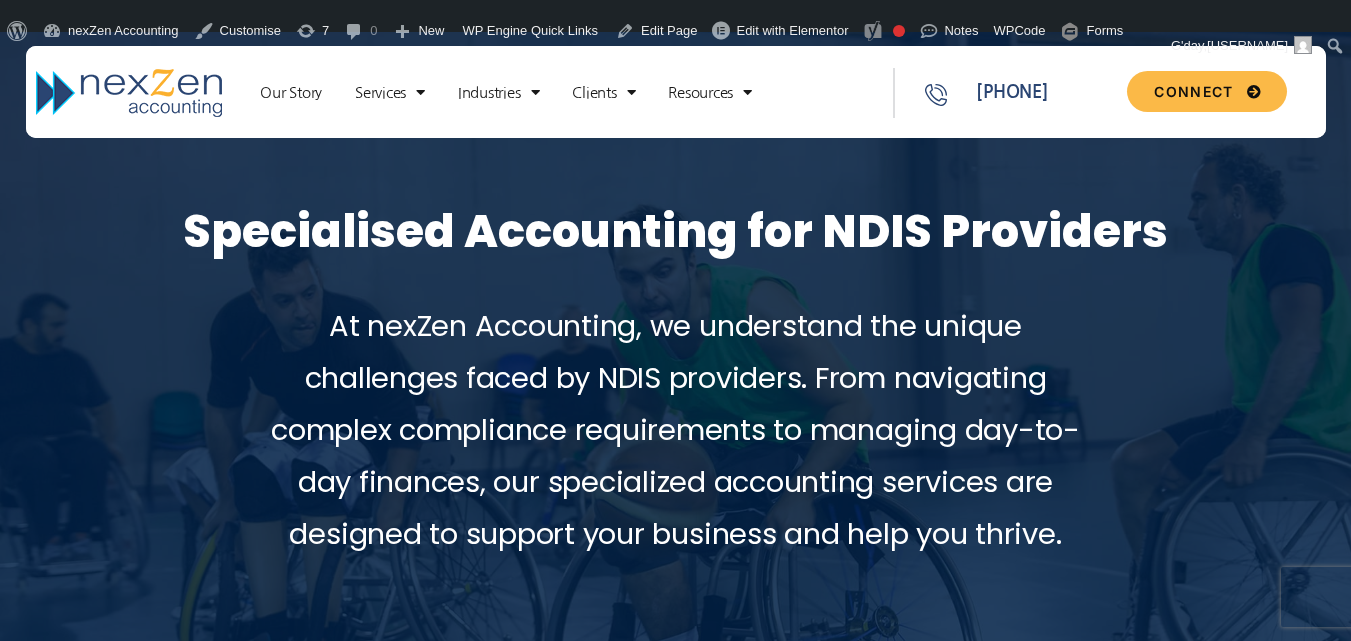 scroll, scrollTop: 0, scrollLeft: 0, axis: both 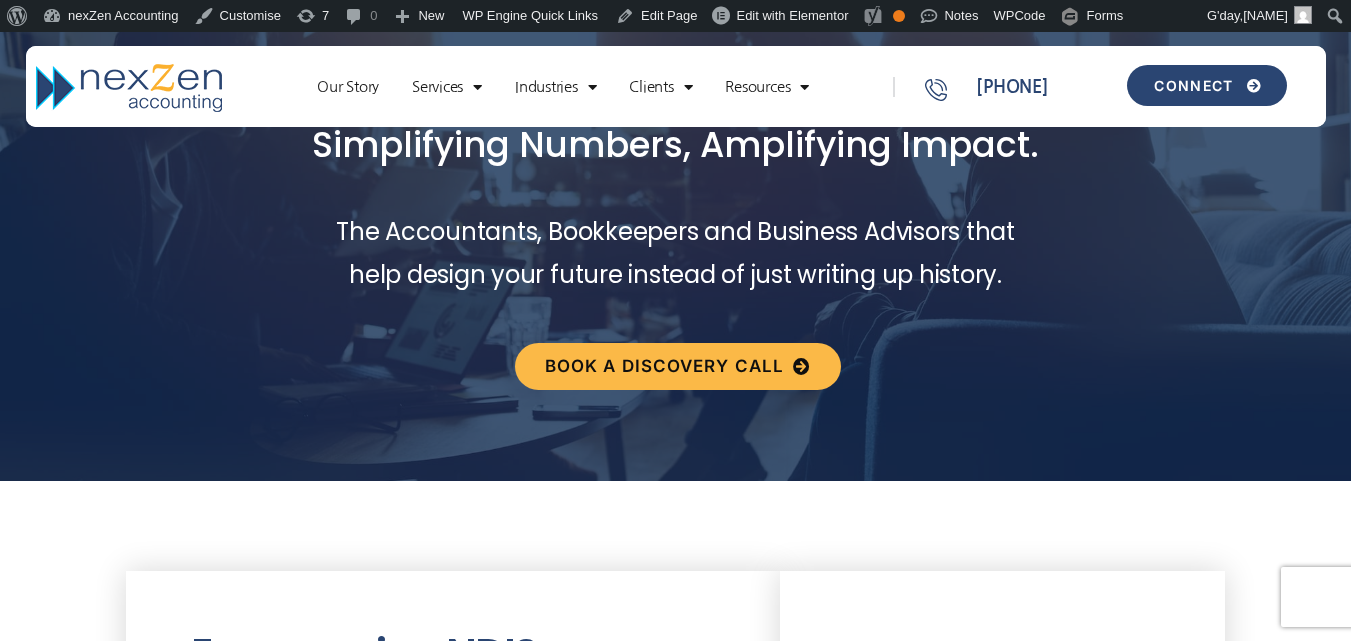 click on "CONNECT" at bounding box center [1193, 86] 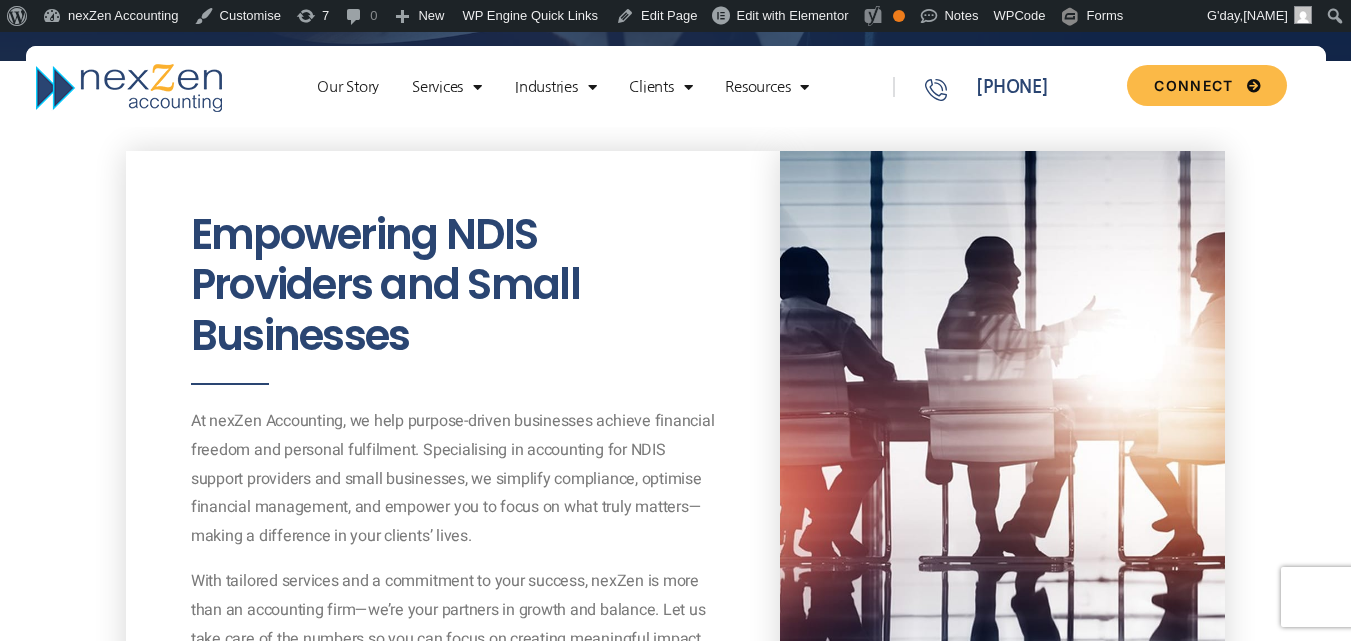 scroll, scrollTop: 143, scrollLeft: 0, axis: vertical 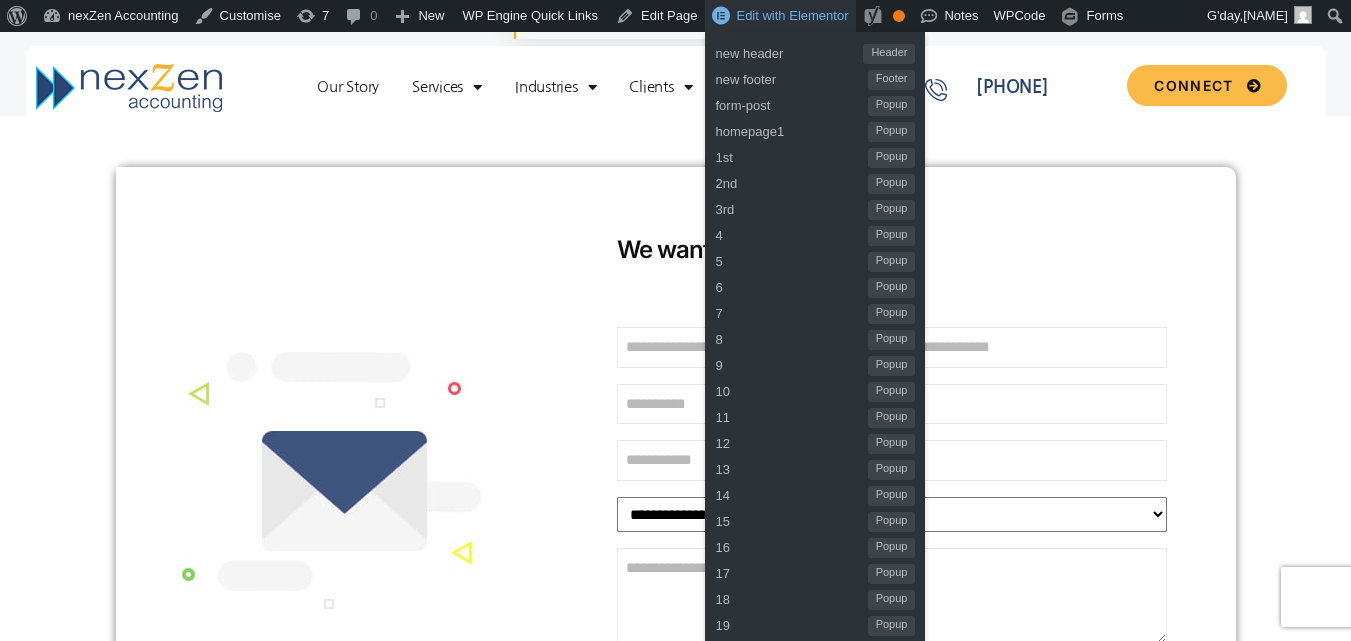 click on "Edit with Elementor" at bounding box center (780, 16) 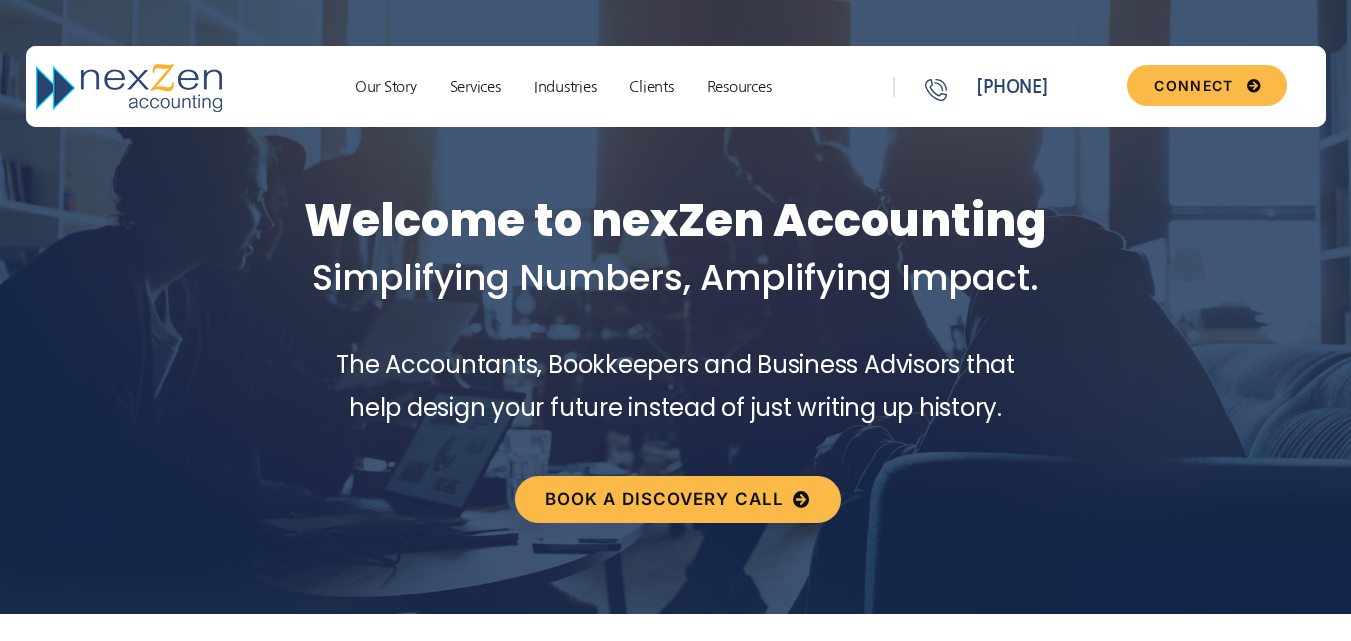 scroll, scrollTop: 174, scrollLeft: 0, axis: vertical 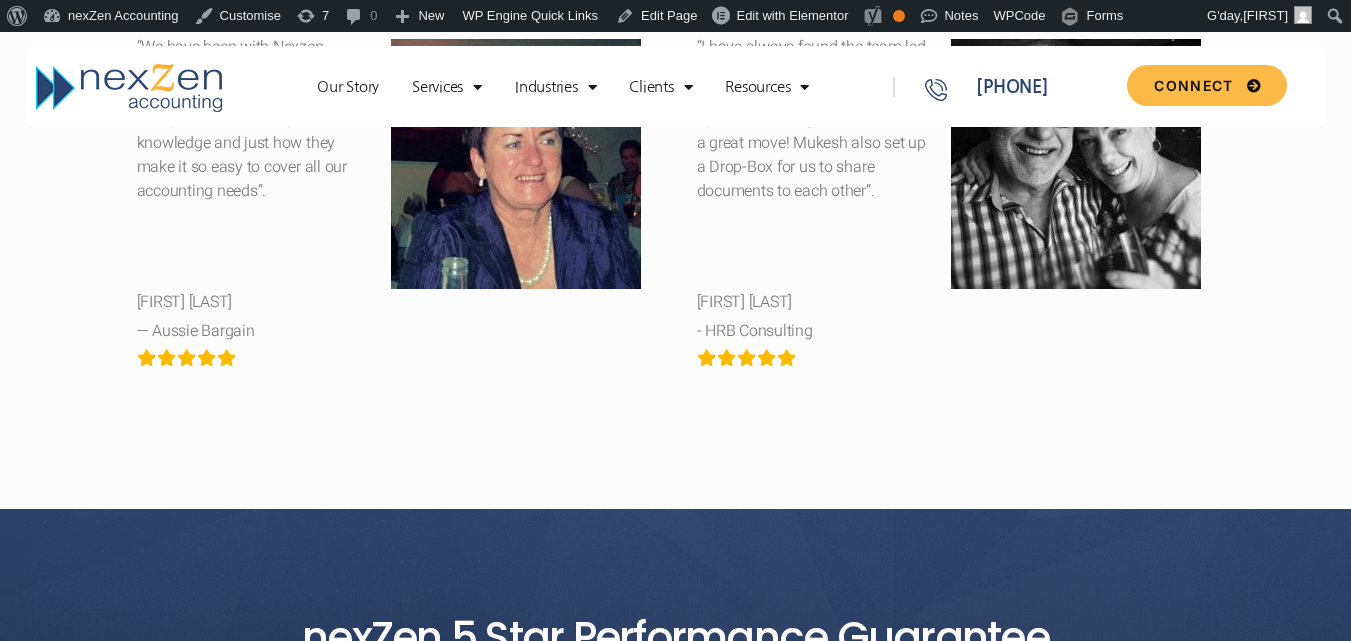 drag, startPoint x: 832, startPoint y: 250, endPoint x: 619, endPoint y: 215, distance: 215.85643 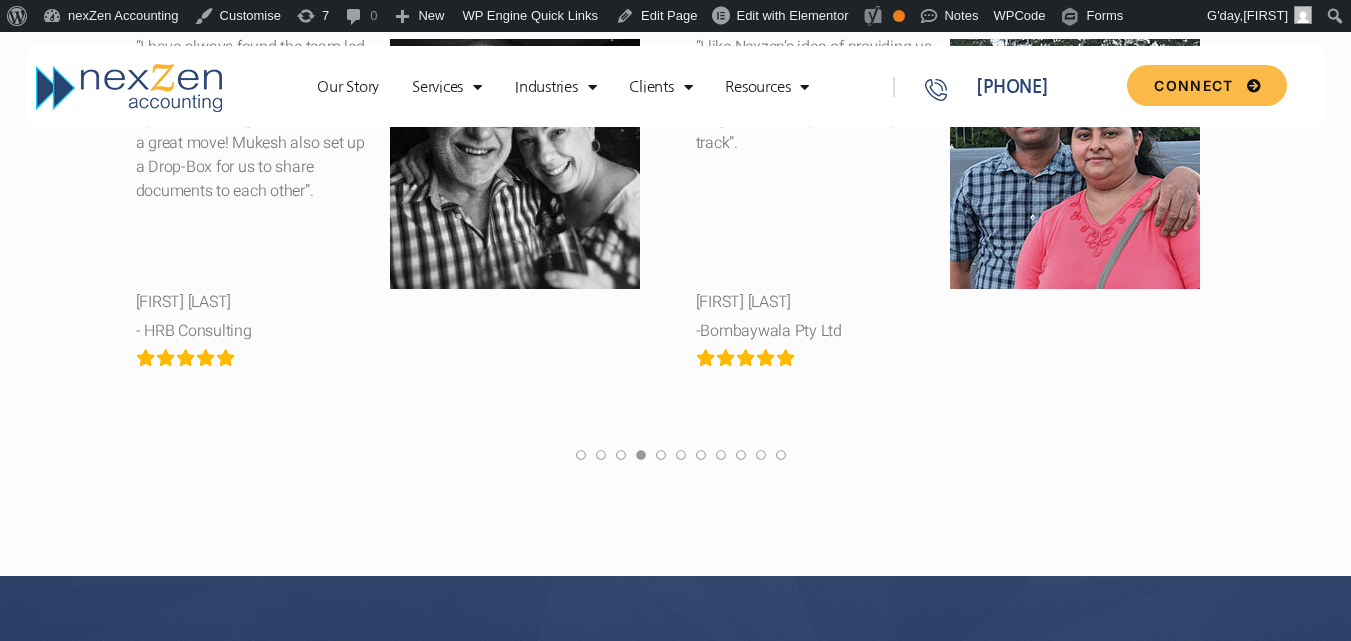 click on "Glen Coventon “Mukesh and his team take the time to understand your business and are willing to do what it takes to provide a quality service at fair price”. Glen Coventon -Pertrain Pty Ltd Suman kaushal “Mukesh is very approachable. He and Nidhi give concise positive advice. What I really appreciate is the personal service I get. I recommend them”. Suman kaushal -Shalimar Indian Restaurant- Annette Holdaway “We have been with Nexzen Accounting for a number of years and recommend them highly for their personal service, professional knowledge and just how they make it so easy to cover all our accounting needs”. Annette Holdaway — Aussie Bargain  Ross Broadfoot “I have always found the team led by Mukesh at Nexzen Accounting to be very helpful. As a Sole Operator, moving to Xero has been a great move! Mukesh also set up a Drop-Box for us to share documents to each other”. Ross Broadfoot - HRB Consulting Stevhan Pereira Stevhan Pereira -Bombaywala Pty Ltd  Bryce Coventon Bryce Coventon" at bounding box center (65628, -39) 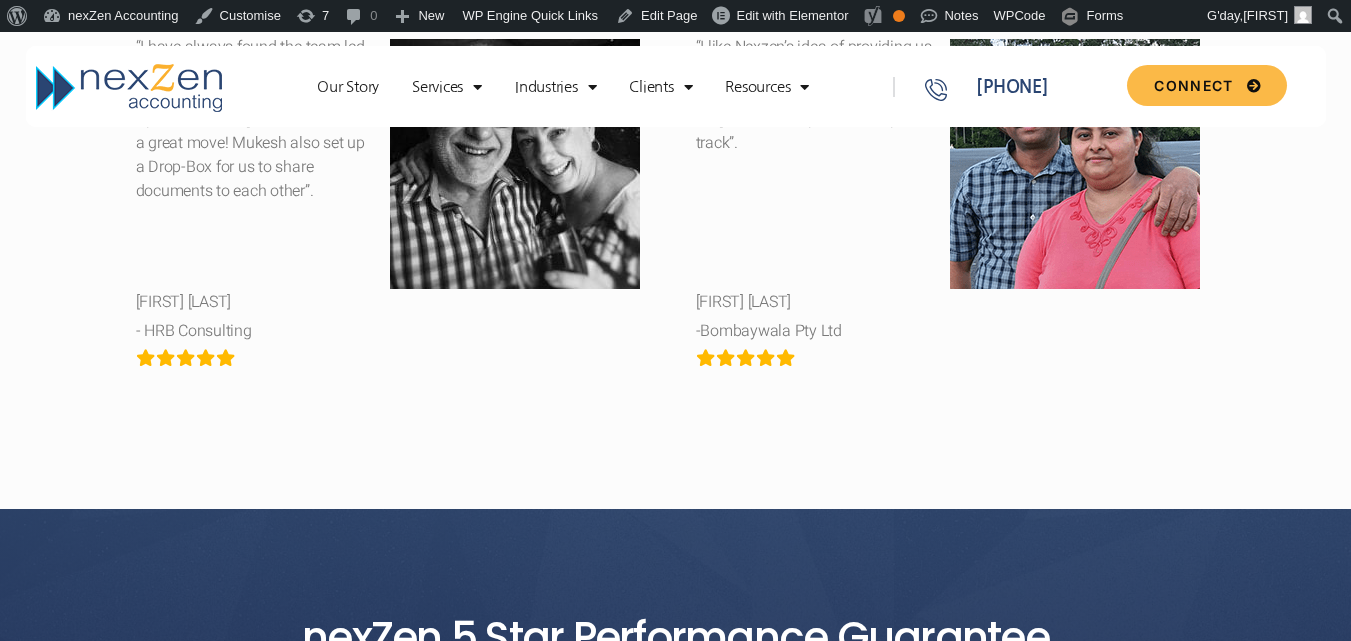 drag, startPoint x: 710, startPoint y: 218, endPoint x: 574, endPoint y: 212, distance: 136.1323 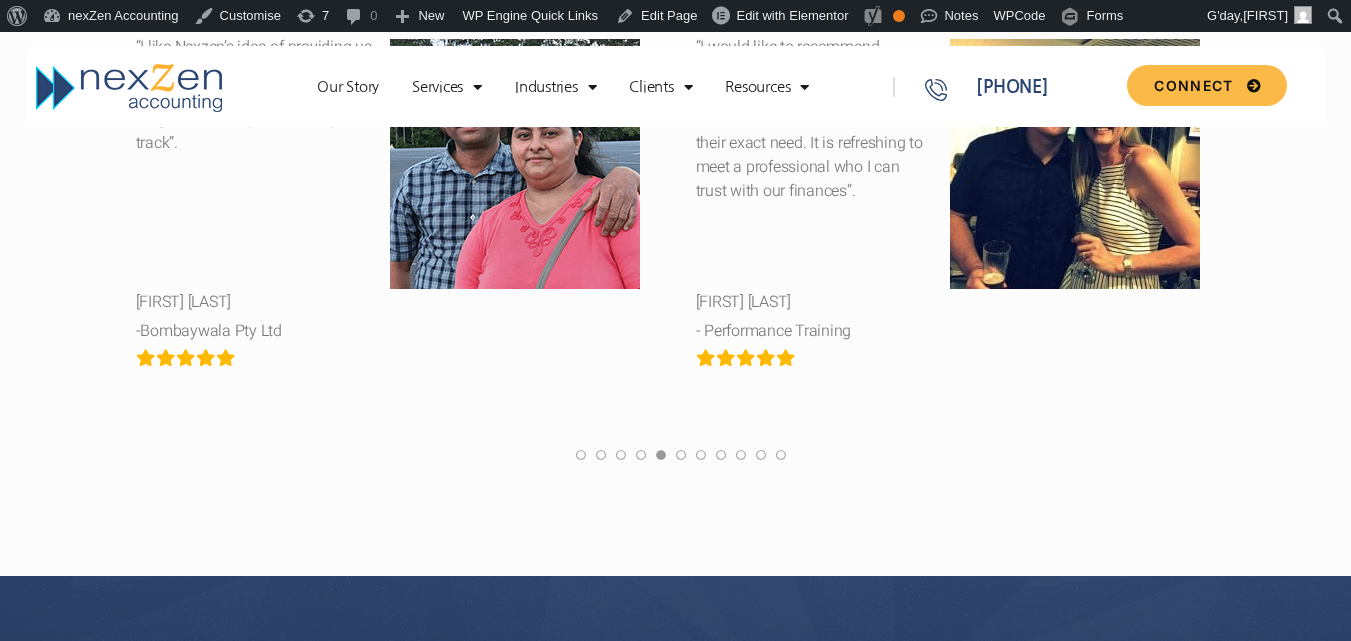 drag, startPoint x: 751, startPoint y: 214, endPoint x: 681, endPoint y: 216, distance: 70.028564 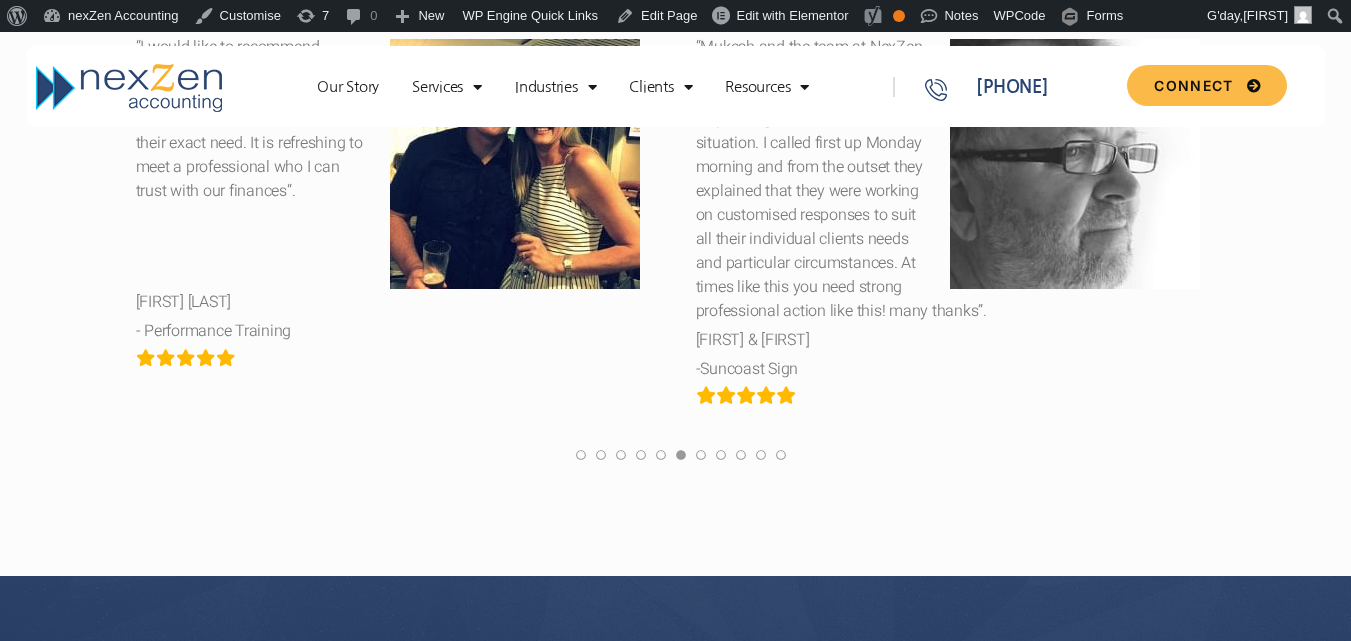 click on "“Mukesh and the team at NexZen Accounting have been so proactive with regard to responding to the Covid-19 situation. I called first up Monday morning and from the outset they explained that they were working on customised responses to suit all their individual clients needs and particular circumstances. At times like this you need strong professional action like this! many thanks”." at bounding box center [956, 179] 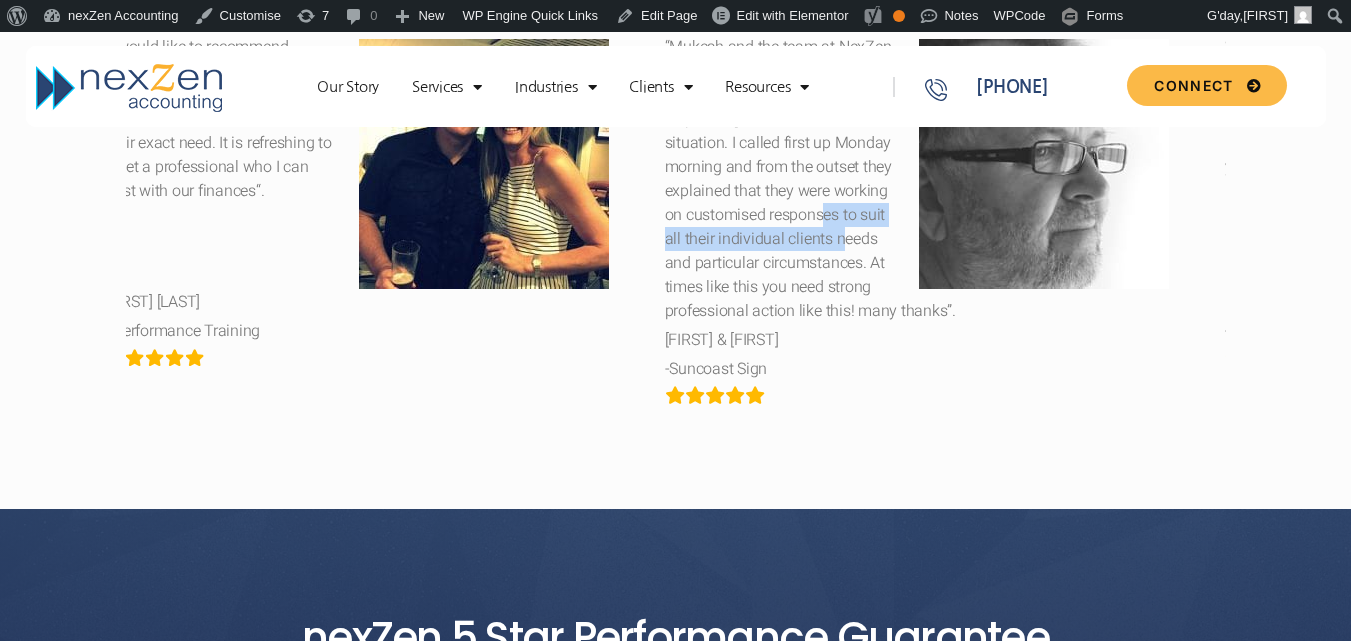 drag, startPoint x: 717, startPoint y: 232, endPoint x: 641, endPoint y: 222, distance: 76.655075 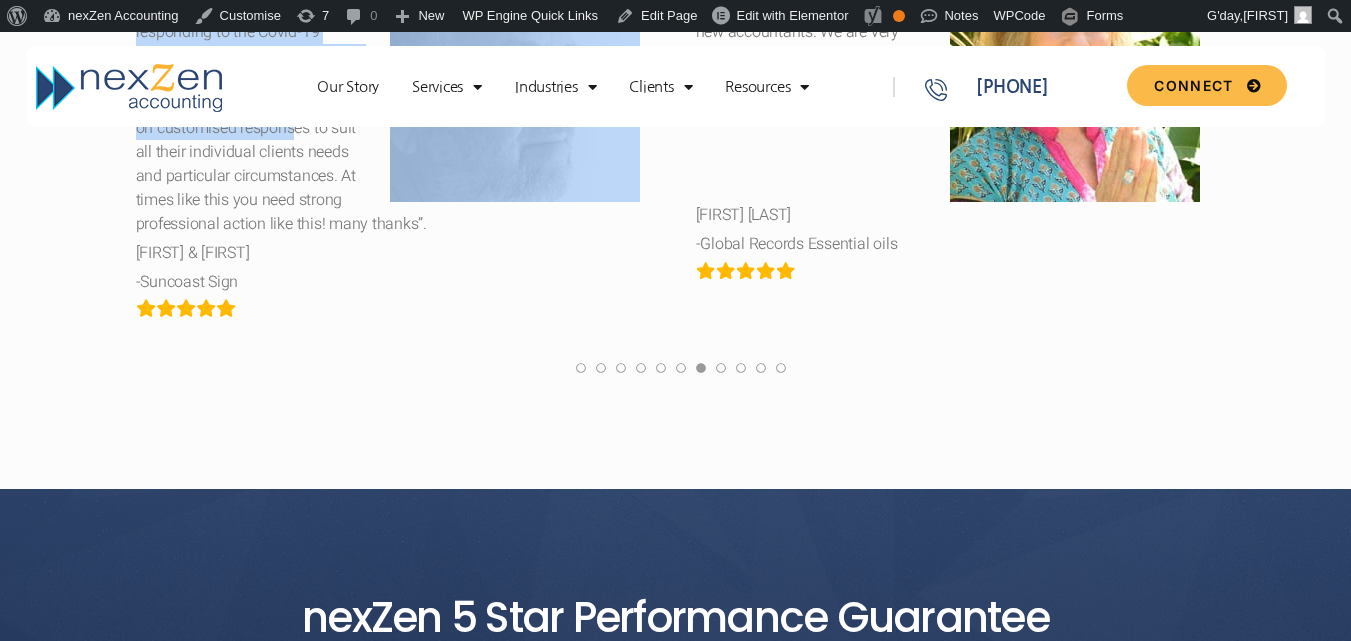 scroll, scrollTop: 4673, scrollLeft: 0, axis: vertical 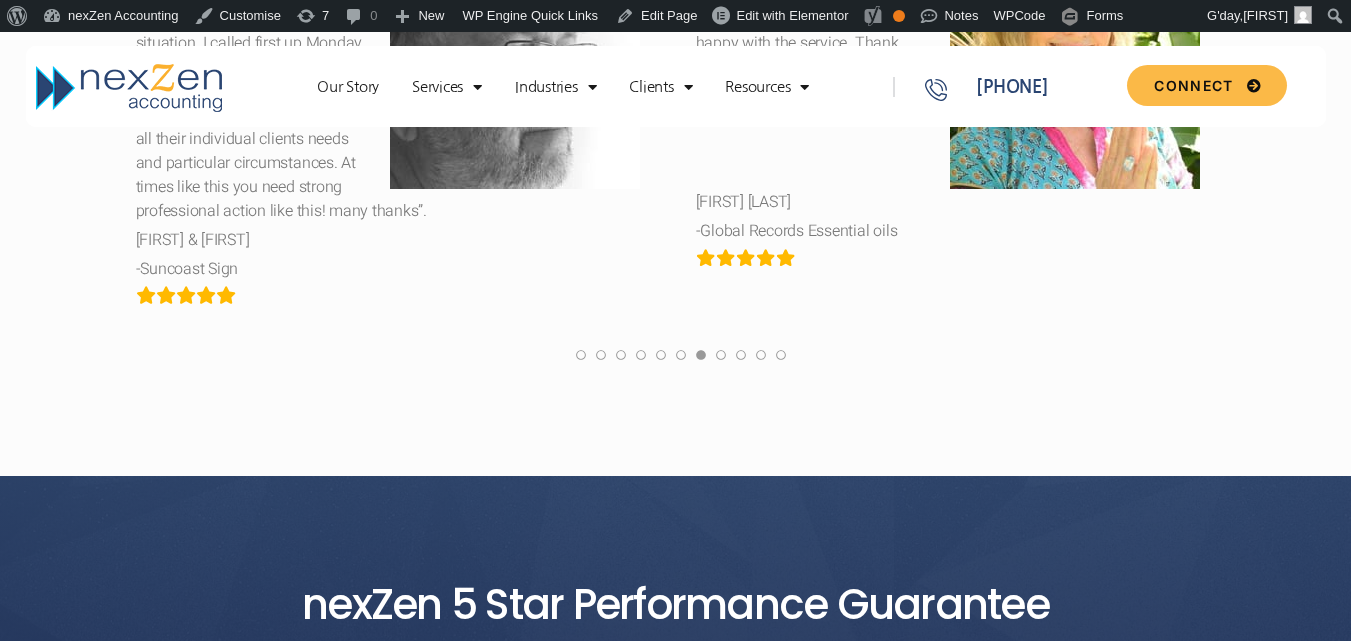 click at bounding box center (676, 358) 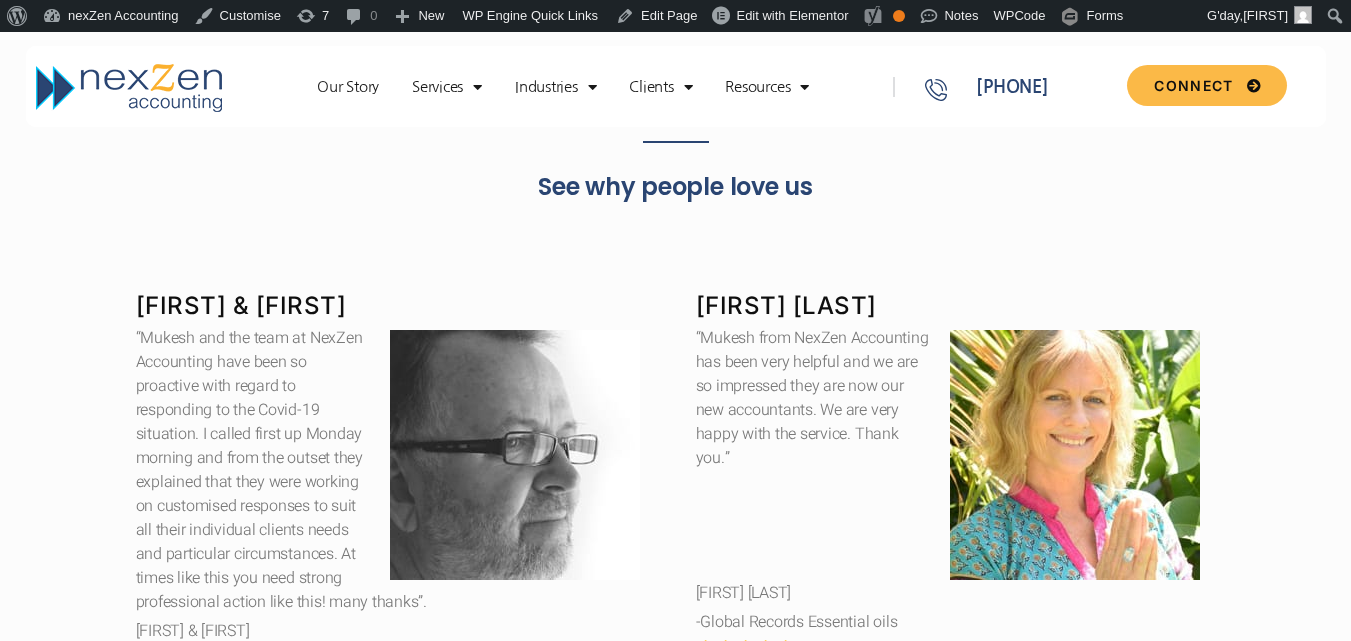 scroll, scrollTop: 4273, scrollLeft: 0, axis: vertical 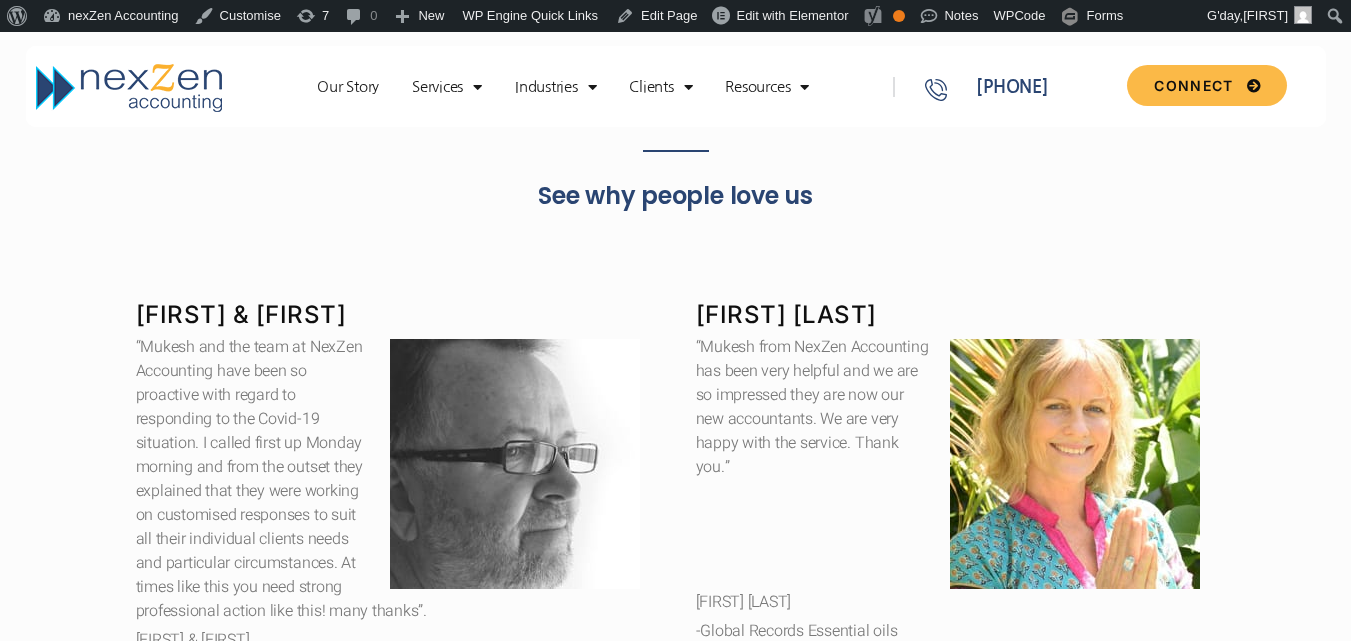 click on "Glen Coventon “Mukesh and his team take the time to understand your business and are willing to do what it takes to provide a quality service at fair price”. Glen Coventon -Pertrain Pty Ltd Suman kaushal “Mukesh is very approachable. He and Nidhi give concise positive advice. What I really appreciate is the personal service I get. I recommend them”. Suman kaushal -Shalimar Indian Restaurant- Annette Holdaway “We have been with Nexzen Accounting for a number of years and recommend them highly for their personal service, professional knowledge and just how they make it so easy to cover all our accounting needs”. Annette Holdaway — Aussie Bargain  Ross Broadfoot “I have always found the team led by Mukesh at Nexzen Accounting to be very helpful. As a Sole Operator, moving to Xero has been a great move! Mukesh also set up a Drop-Box for us to share documents to each other”. Ross Broadfoot - HRB Consulting Stevhan Pereira Stevhan Pereira -Bombaywala Pty Ltd  Bryce Coventon Bryce Coventon" at bounding box center (676, 493) 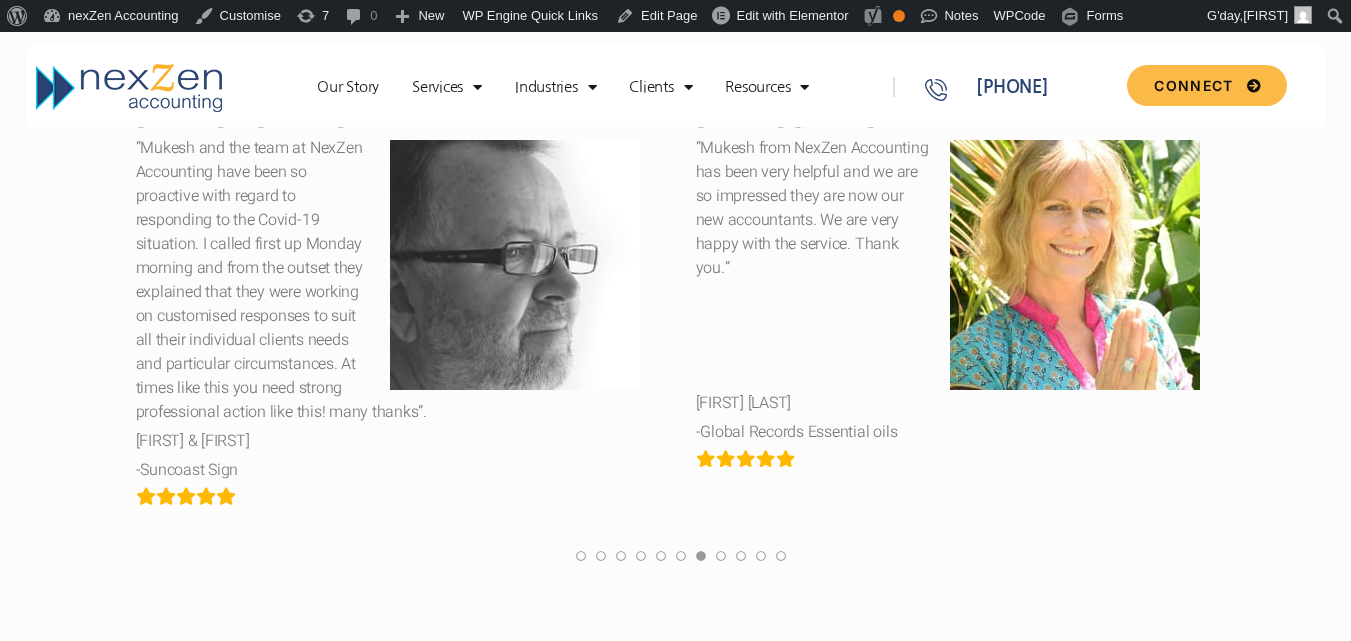 scroll, scrollTop: 4473, scrollLeft: 0, axis: vertical 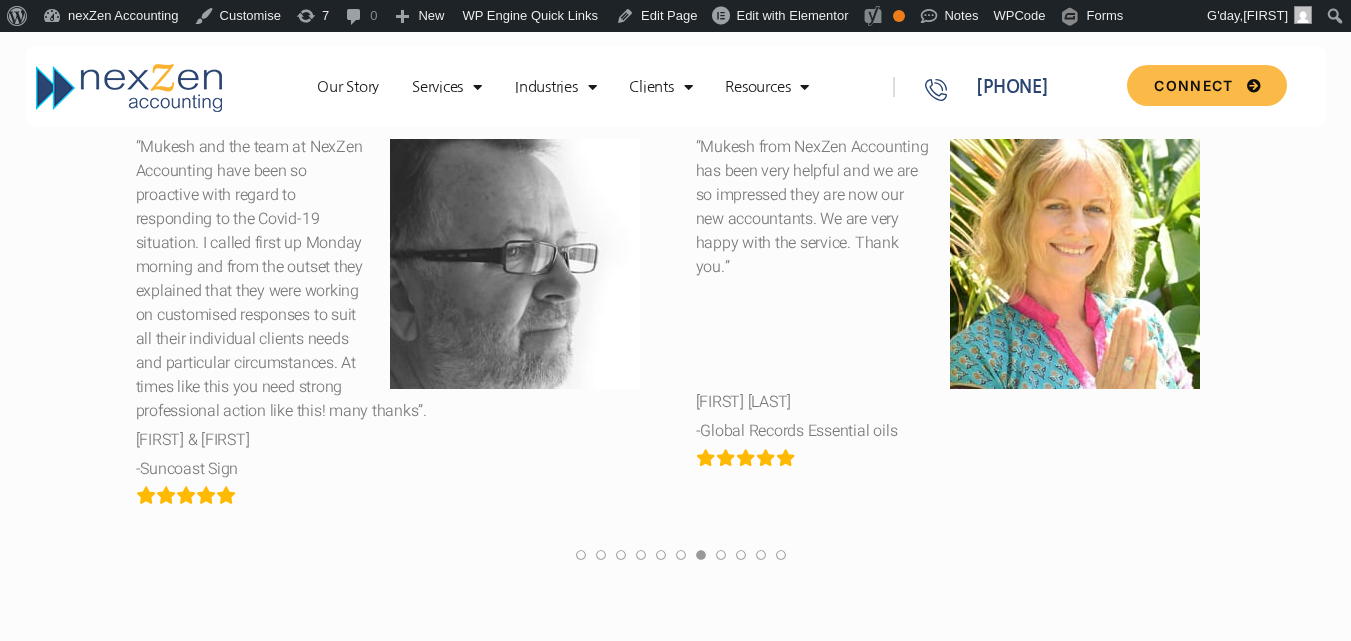 drag, startPoint x: 745, startPoint y: 272, endPoint x: 678, endPoint y: 255, distance: 69.12308 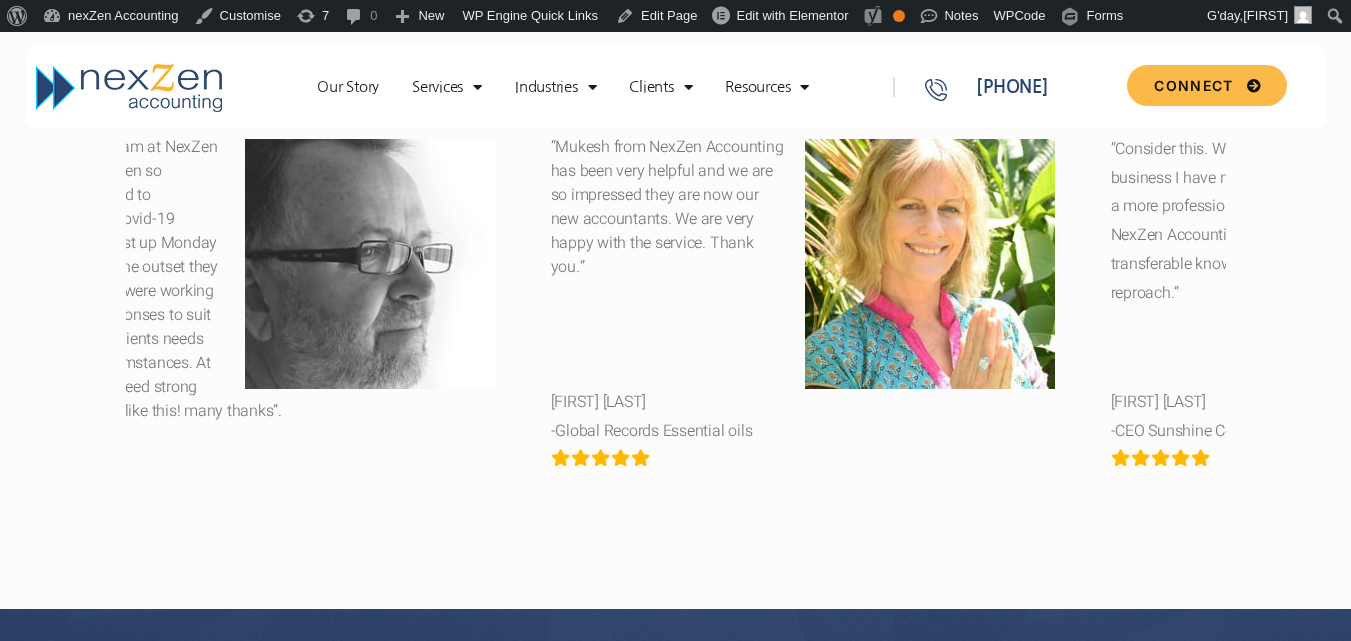 drag, startPoint x: 632, startPoint y: 263, endPoint x: 511, endPoint y: 268, distance: 121.103264 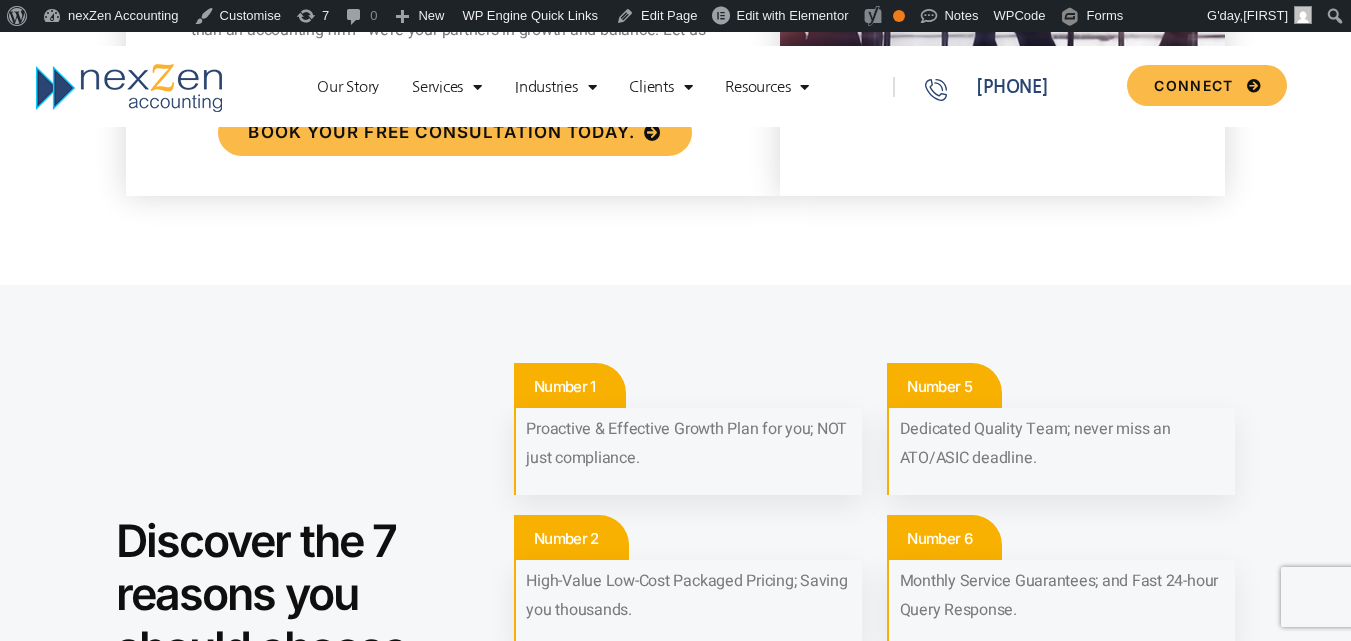 scroll, scrollTop: 1045, scrollLeft: 0, axis: vertical 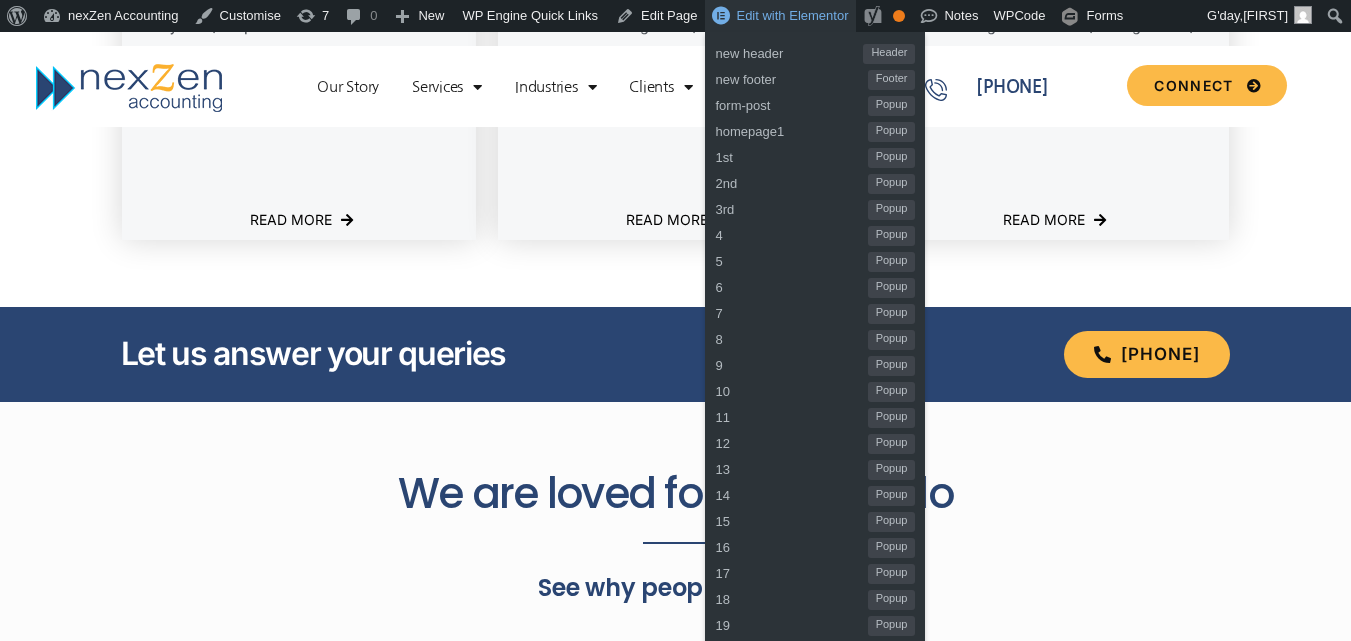 click on "Edit with Elementor" at bounding box center [792, 15] 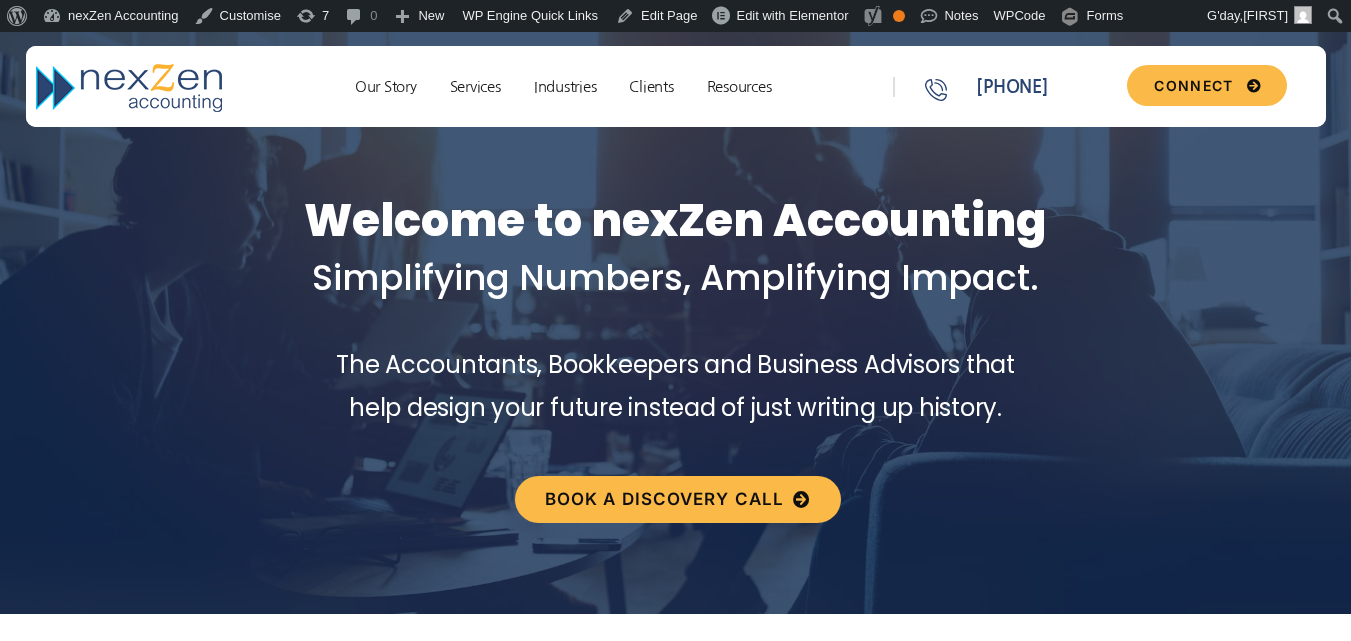 scroll, scrollTop: 0, scrollLeft: 0, axis: both 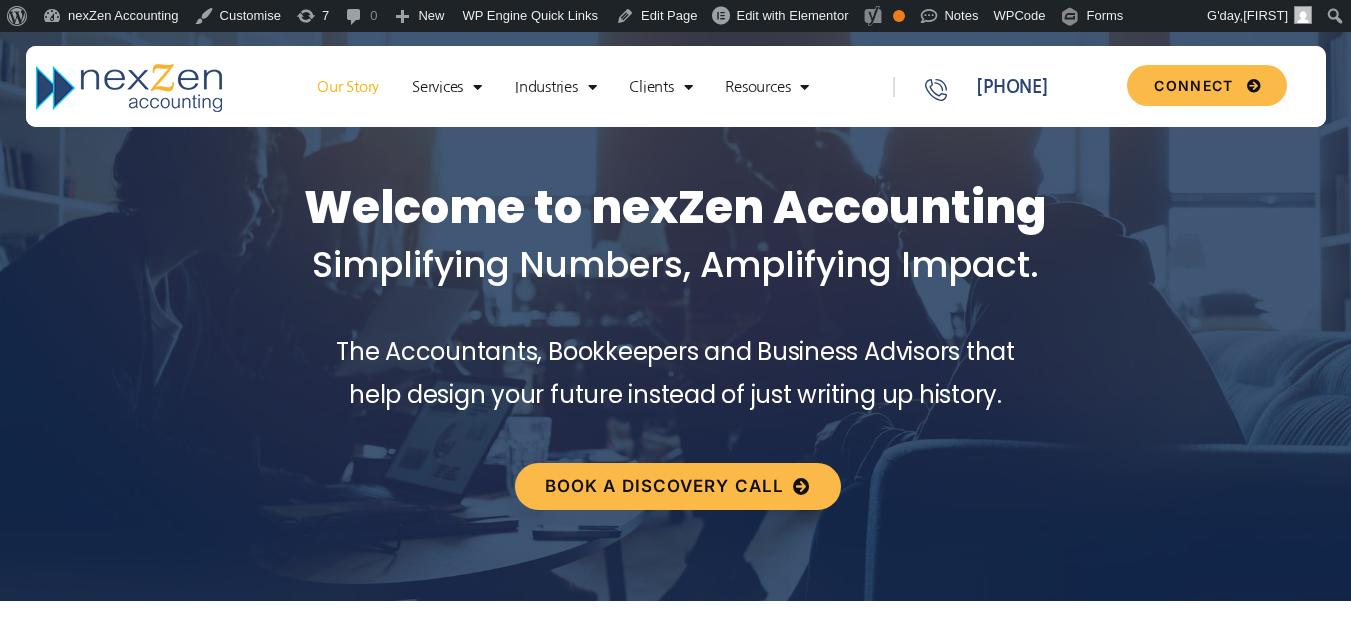 click on "Our Story" 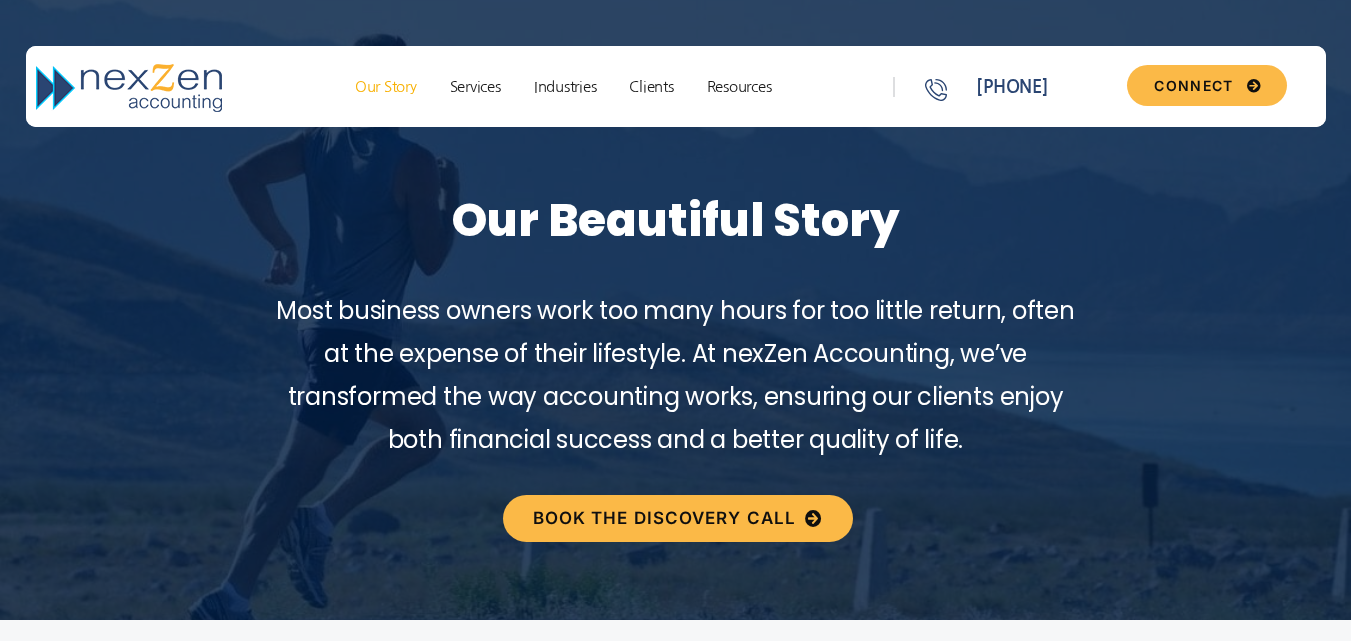 scroll, scrollTop: 0, scrollLeft: 0, axis: both 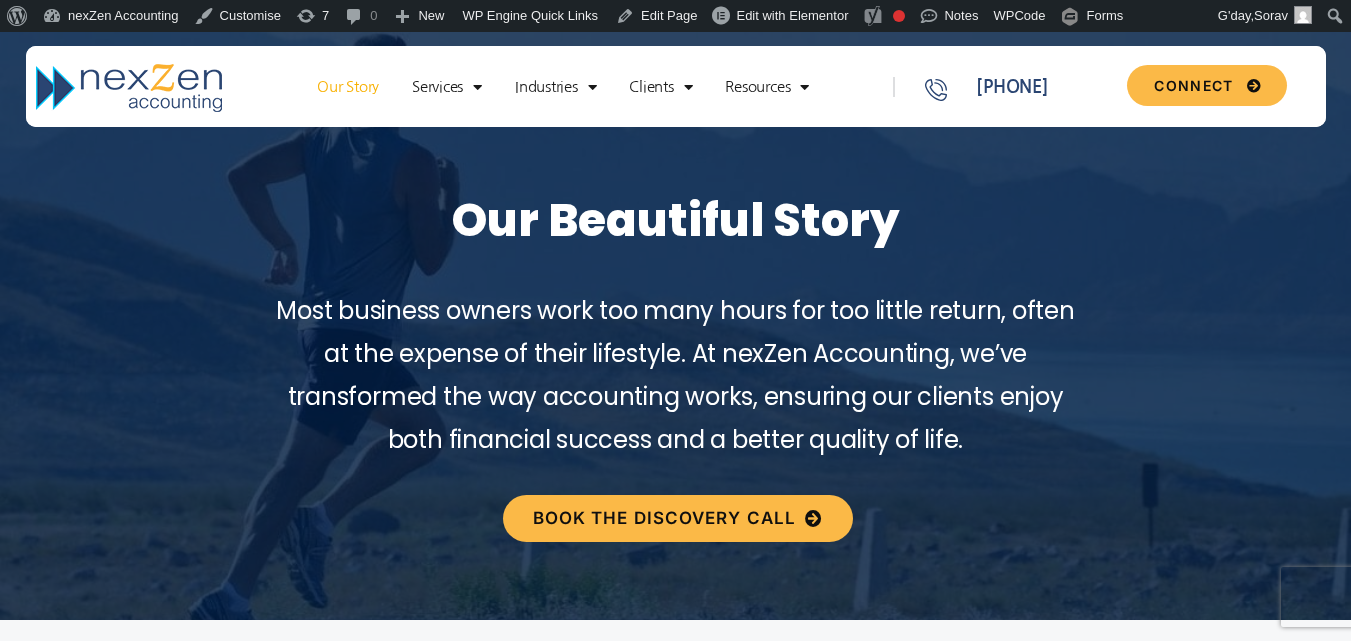 click on "Skip to the content
Our Story
Services
New Business Set up
Proactive Compliance
Day to Day Accounting & Payroll
Business Queries & Support
Business Advisory
Business Value Creation
Industries
NDIS
Health
Hospitality & Tourism
Restaurants and Cafes
Not For Profit
Property & Construction
Retail
Training & Consulting
Information & Technology
Legal Services
Clients
External Forces
Effective Growth Plan
Resources
Knowledge Base
Forms & Checklists
Connect
Our Story
Services
New Business Set up
Proactive Compliance
Day to Day Accounting & Payroll
Business Queries & Support
Business Advisory
Business Value Creation
Industries
NDIS
Health
Hospitality & Tourism" at bounding box center (675, 5539) 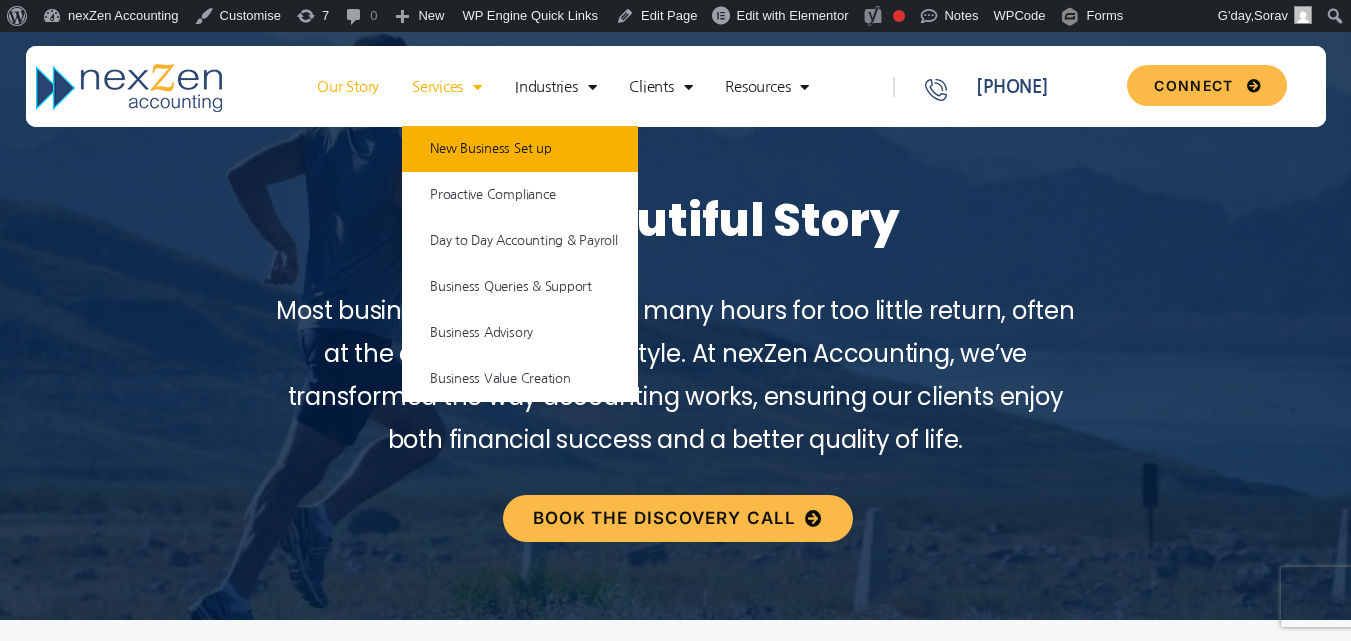 click on "New Business Set up" 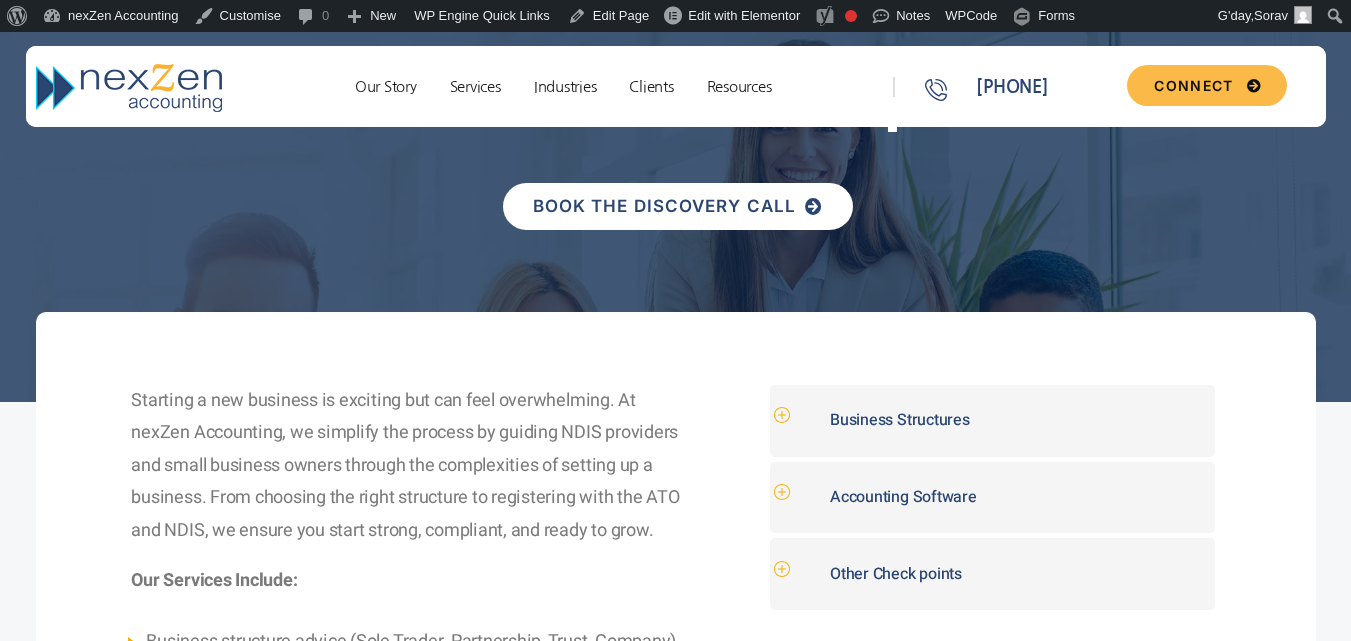 scroll, scrollTop: 0, scrollLeft: 0, axis: both 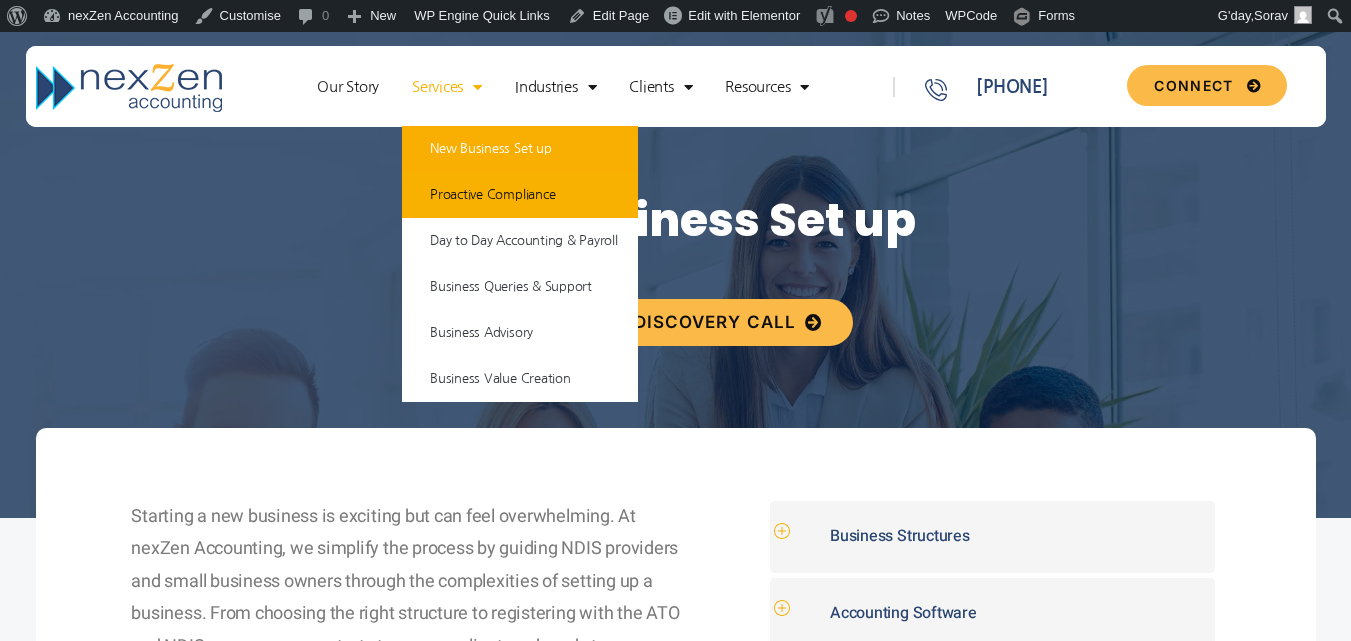 click on "Proactive Compliance" 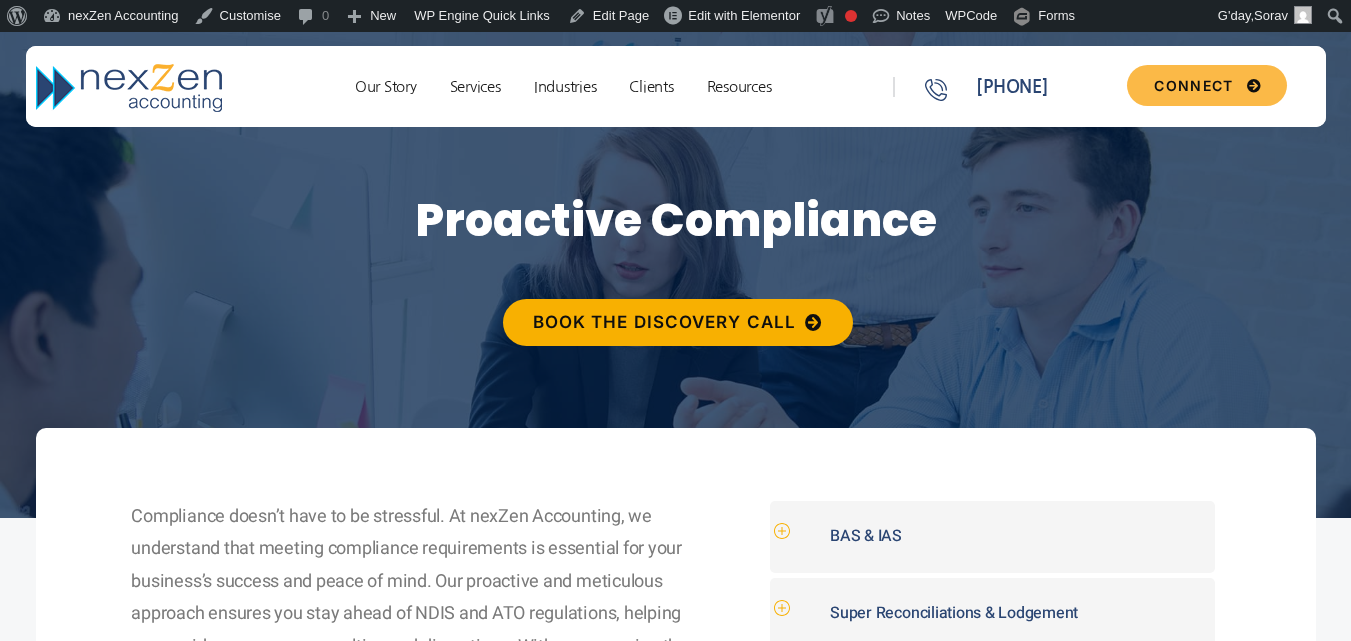 scroll, scrollTop: 0, scrollLeft: 0, axis: both 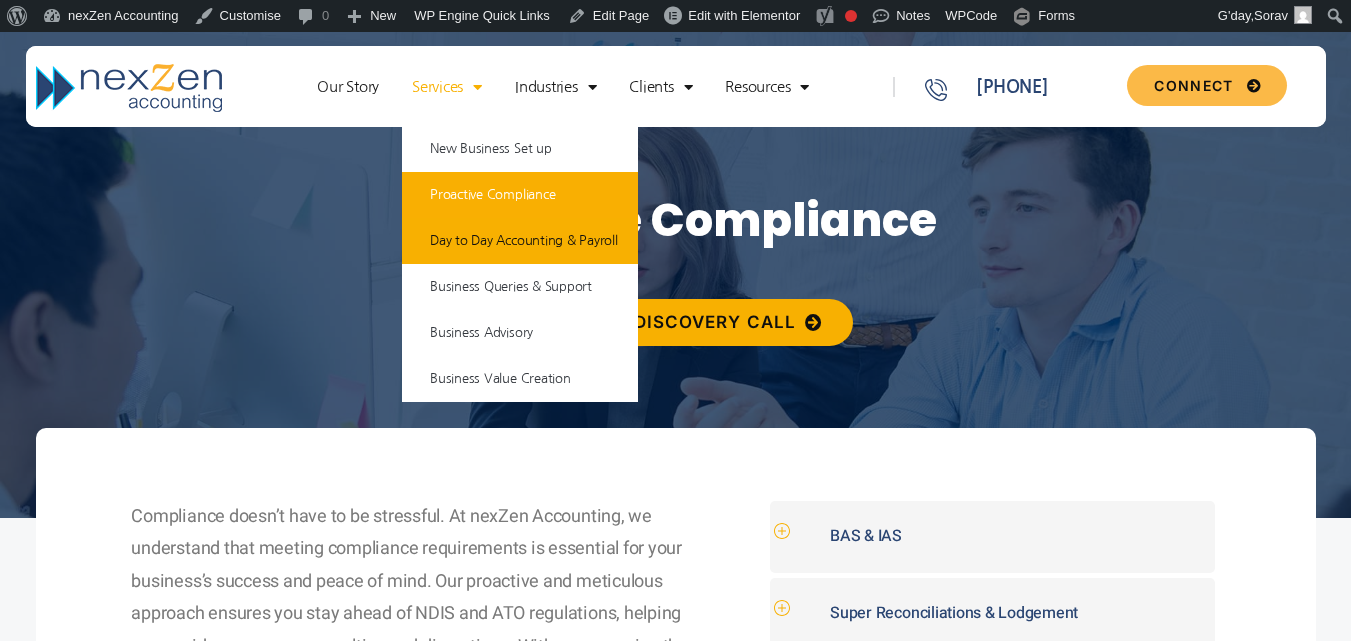 click on "Day to Day Accounting & Payroll" 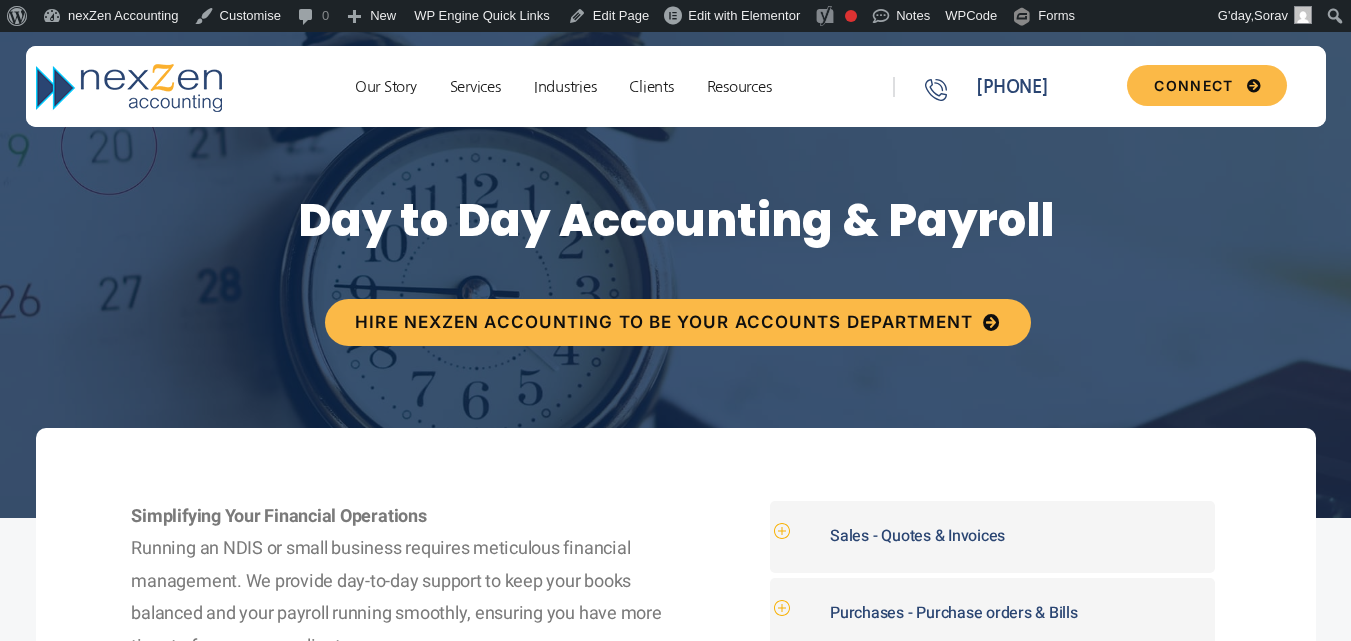scroll, scrollTop: 0, scrollLeft: 0, axis: both 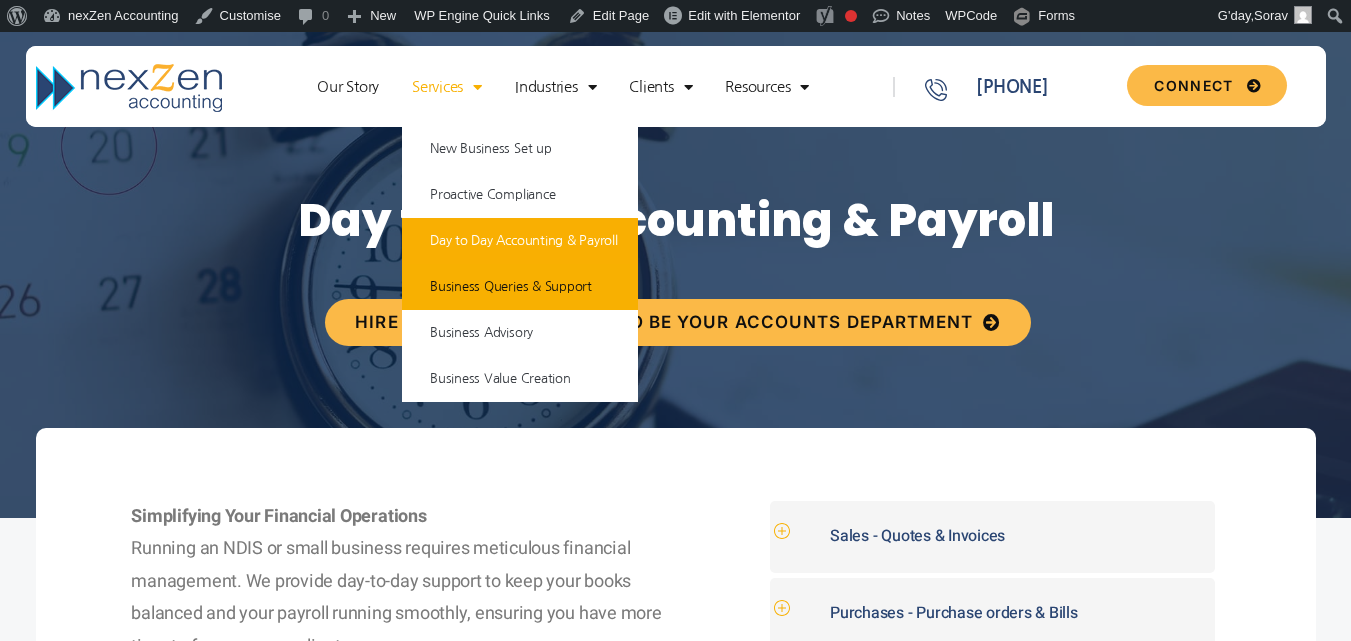 click on "Business Queries & Support" 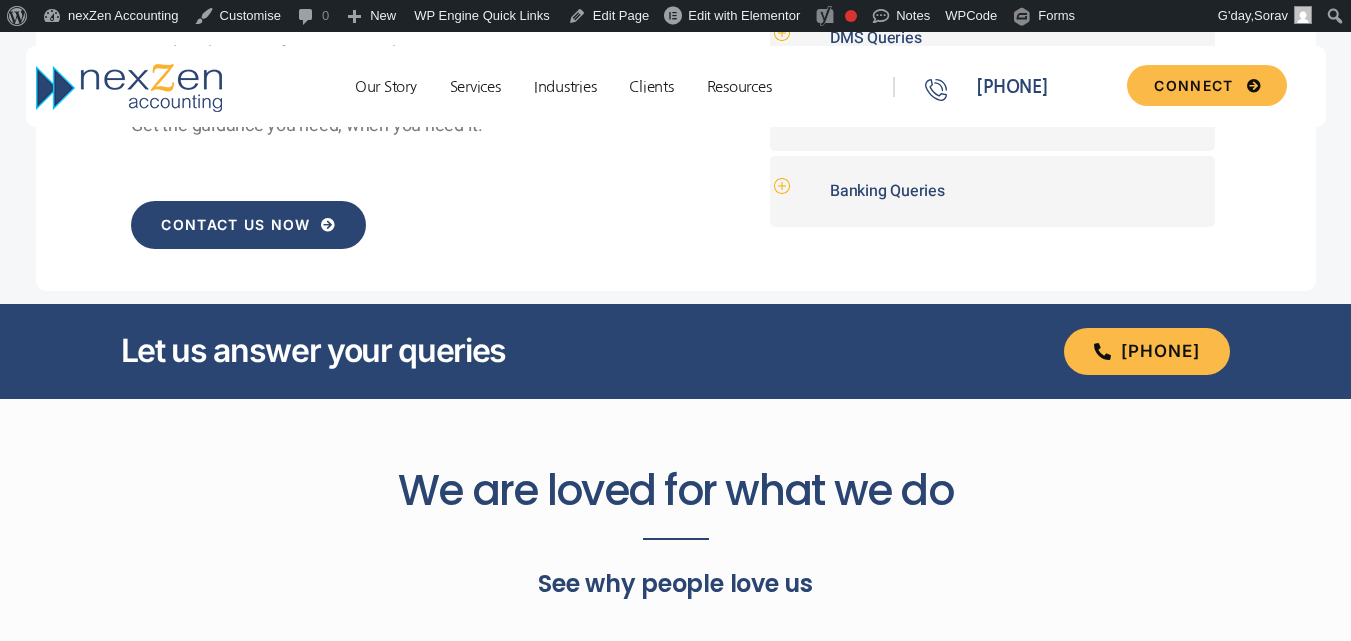 scroll, scrollTop: 1748, scrollLeft: 0, axis: vertical 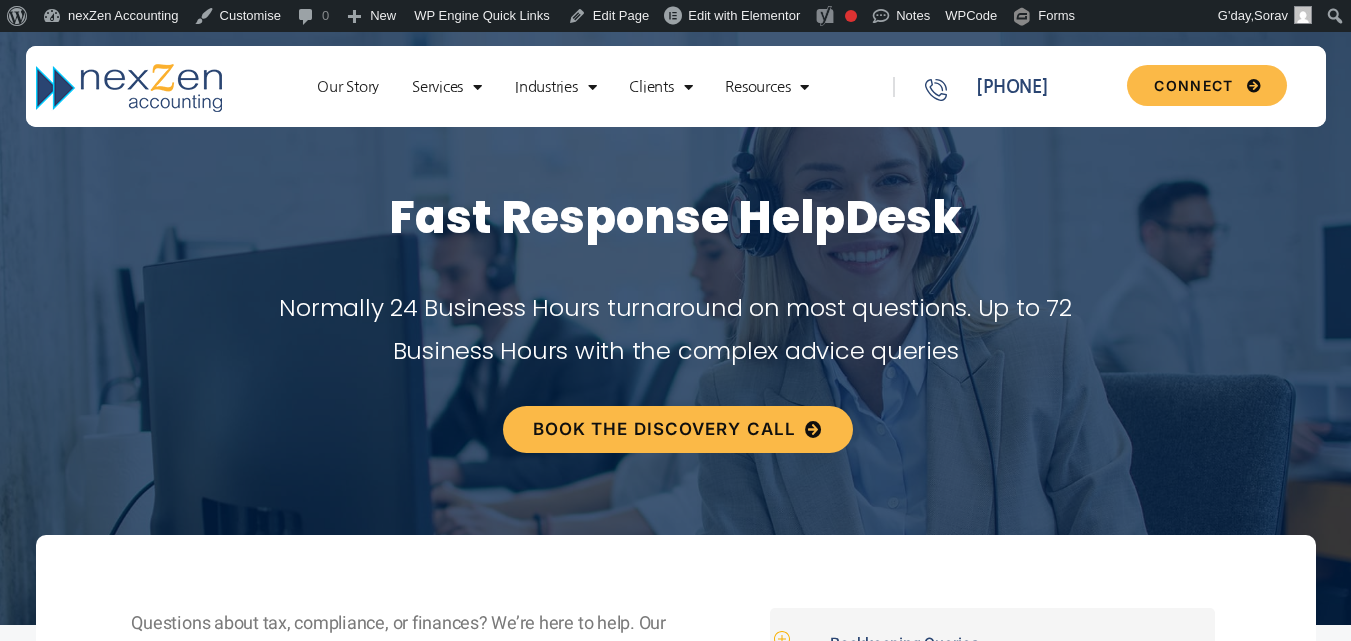 click on "Skip to the content
Our Story
Services
New Business Set up
Proactive Compliance
Day to Day Accounting & Payroll
Business Queries & Support
Business Advisory
Business Value Creation
Industries
NDIS
Health
Hospitality & Tourism
Restaurants and Cafes
Not For Profit
Property & Construction
Retail
Training & Consulting
Information & Technology
Legal Services
Clients
External Forces
Effective Growth Plan
Resources
Knowledge Base
Forms & Checklists
Connect
Our Story
Services
New Business Set up
Proactive Compliance
Day to Day Accounting & Payroll
Business Queries & Support
Business Advisory
Business Value Creation
Industries
NDIS
Health
Hospitality & Tourism" at bounding box center [675, 2785] 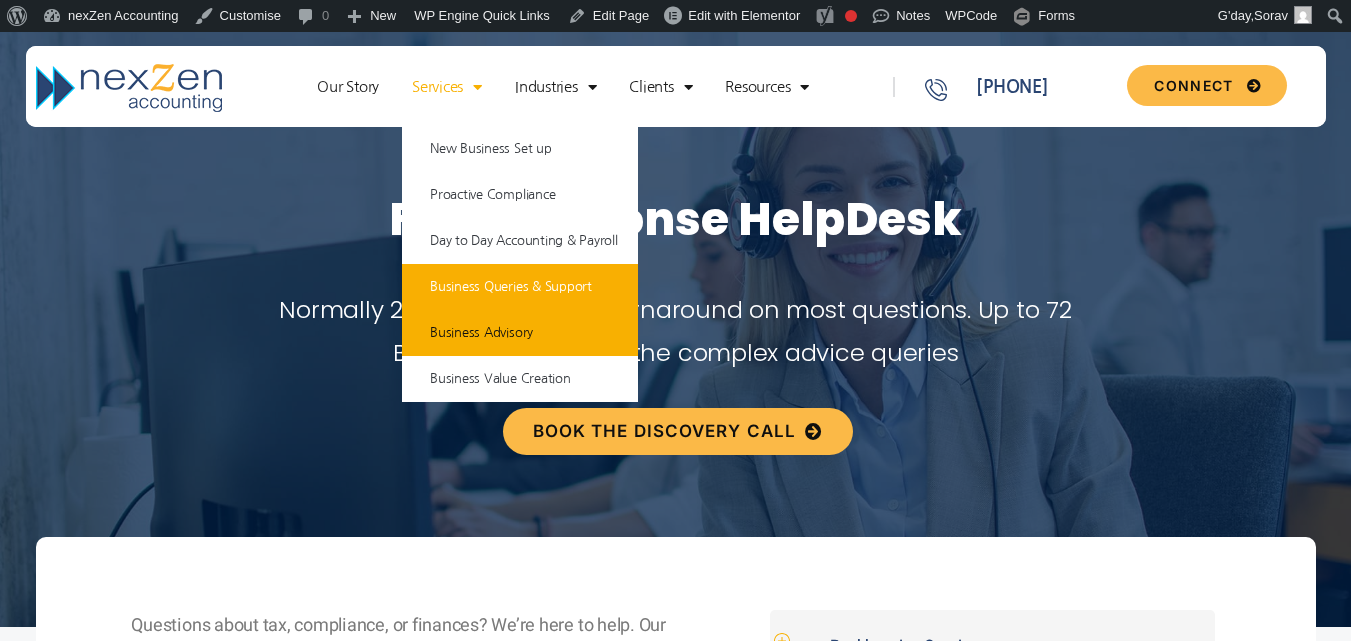 click on "Business Advisory" 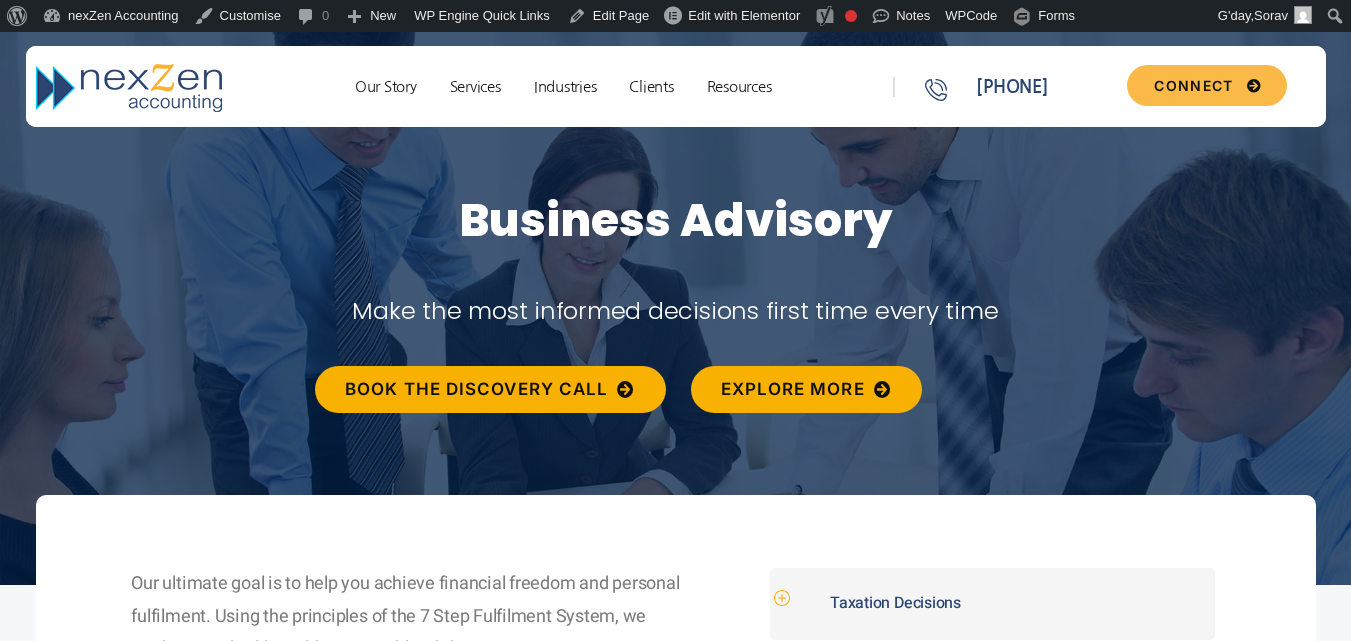 scroll, scrollTop: 0, scrollLeft: 0, axis: both 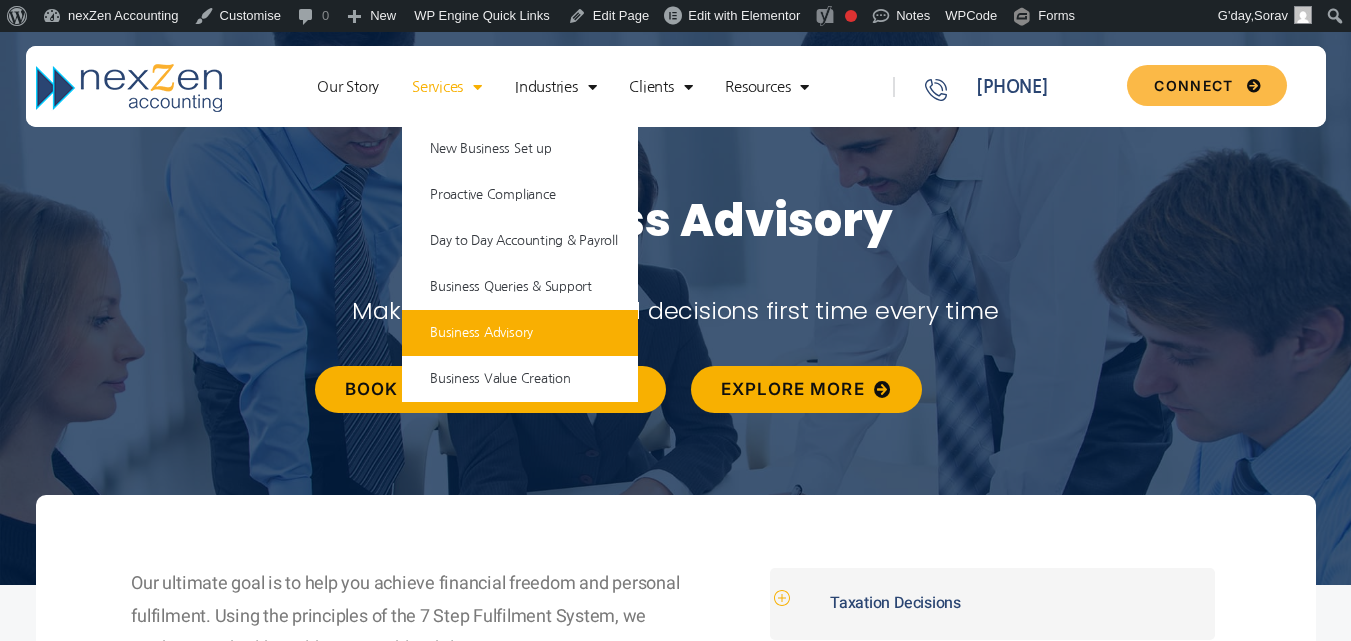 click on "Services" 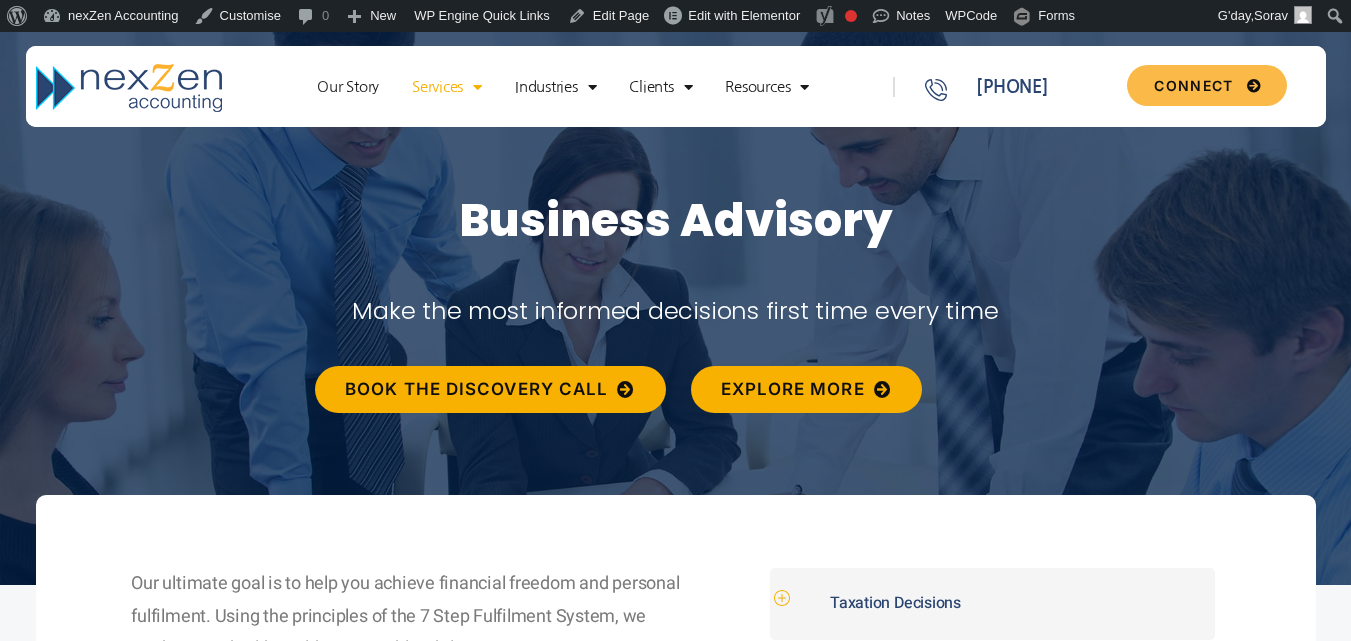 click on "Services" 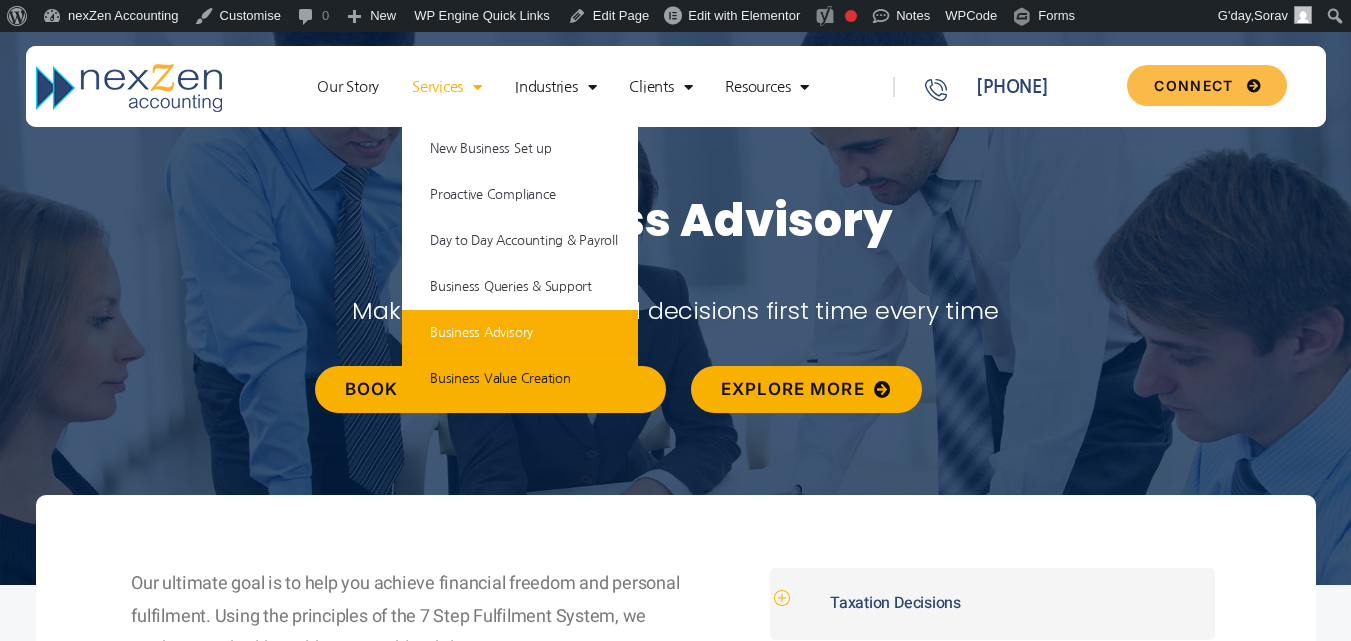 click on "Business Value Creation" 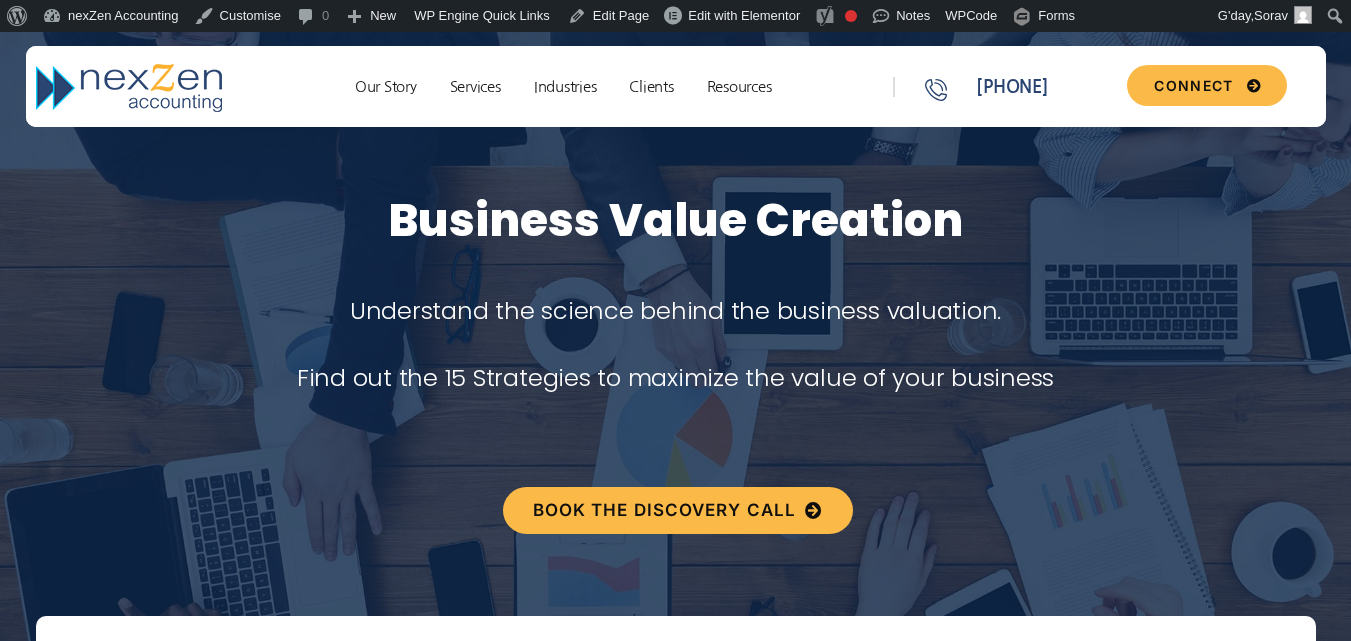 scroll, scrollTop: 0, scrollLeft: 0, axis: both 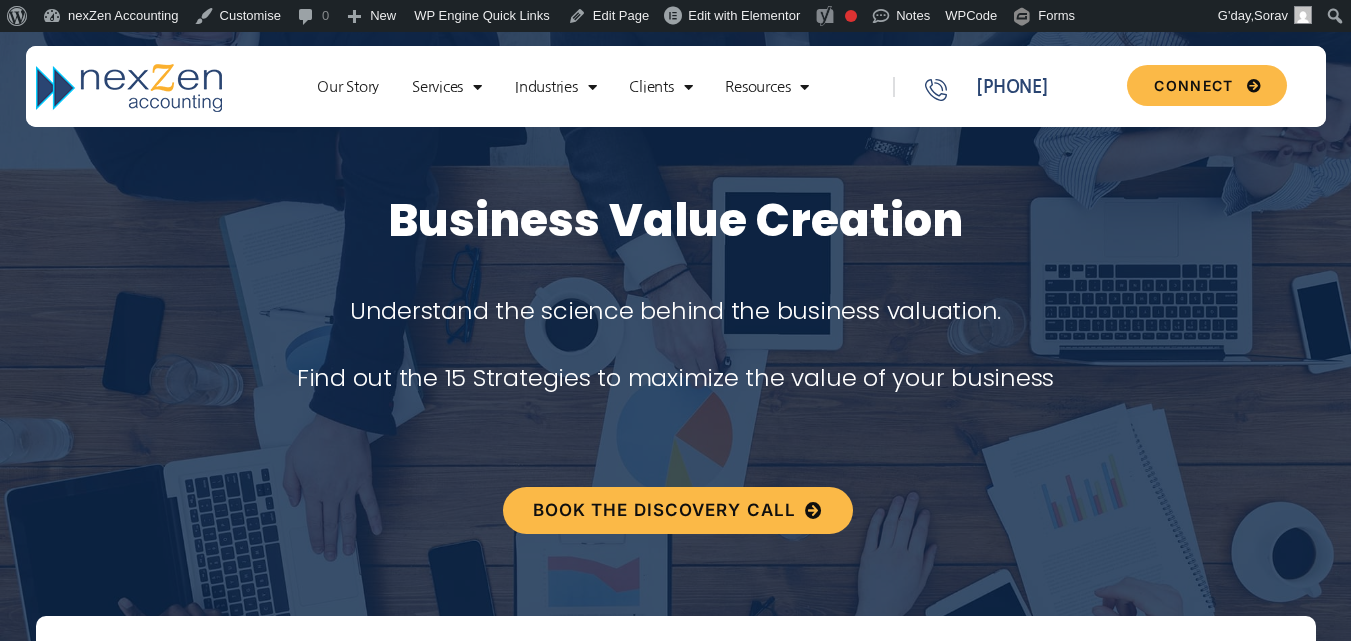 drag, startPoint x: 1359, startPoint y: 52, endPoint x: 1365, endPoint y: 38, distance: 15.231546 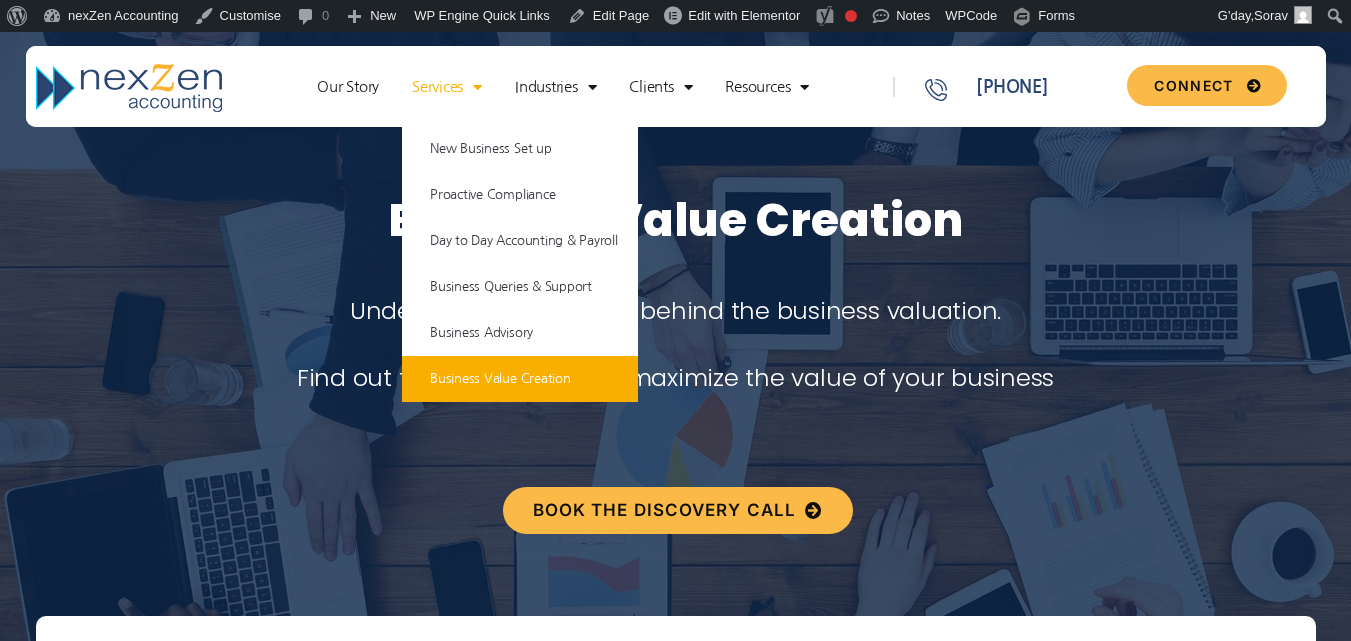 click on "Services" 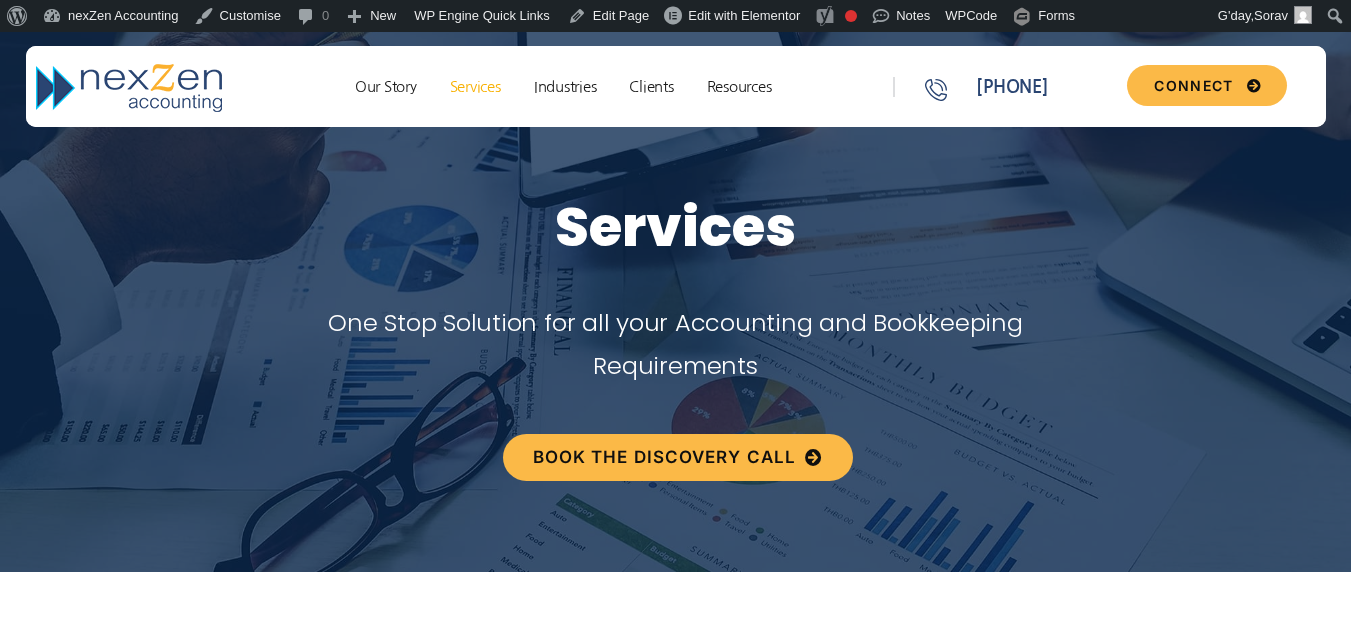 scroll, scrollTop: 0, scrollLeft: 0, axis: both 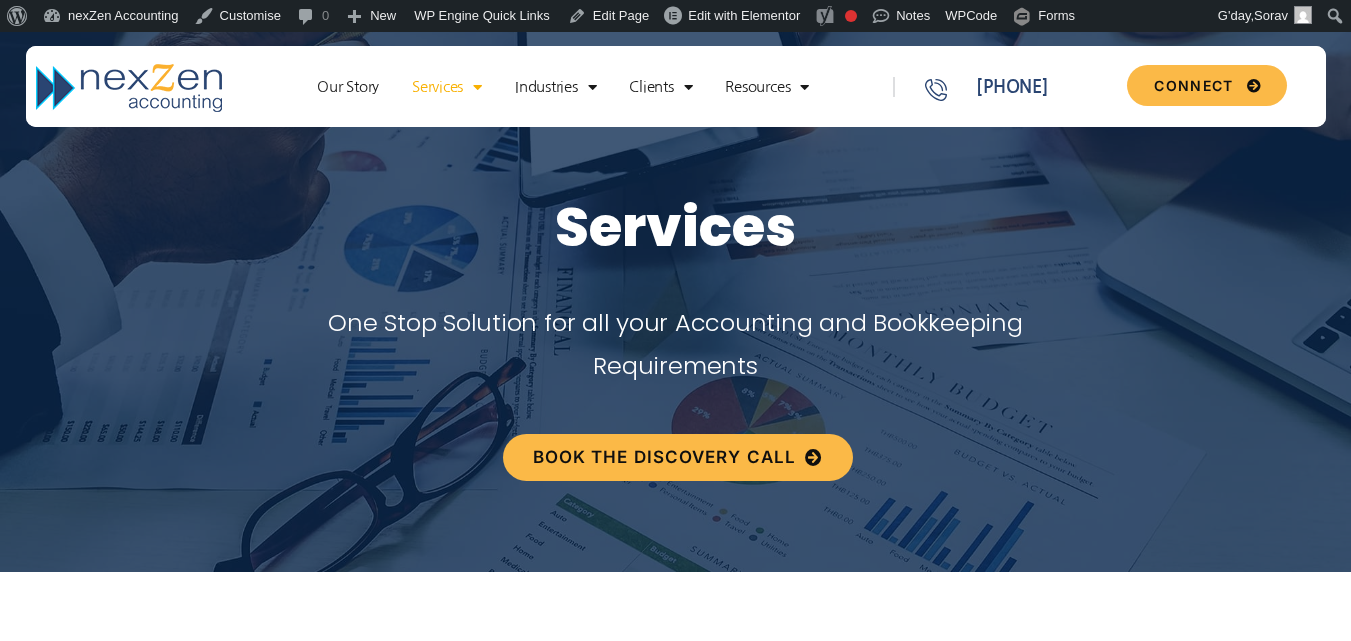 drag, startPoint x: 1361, startPoint y: 45, endPoint x: 1365, endPoint y: -40, distance: 85.09406 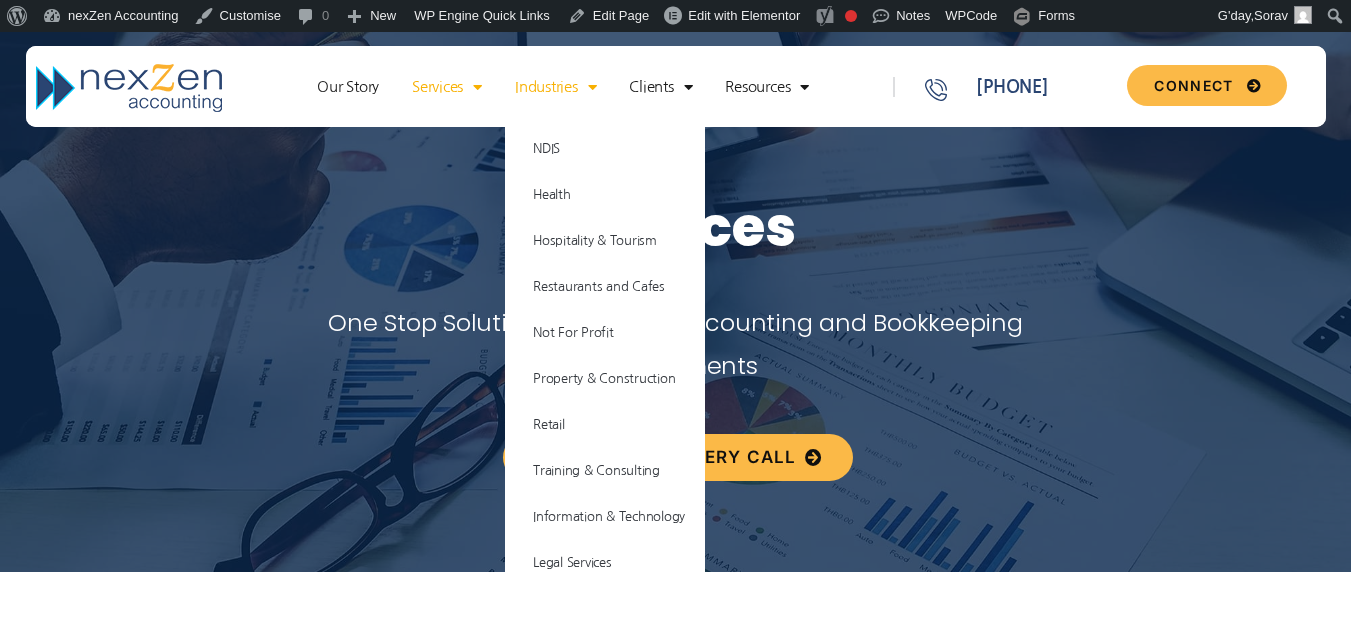 click on "Industries" 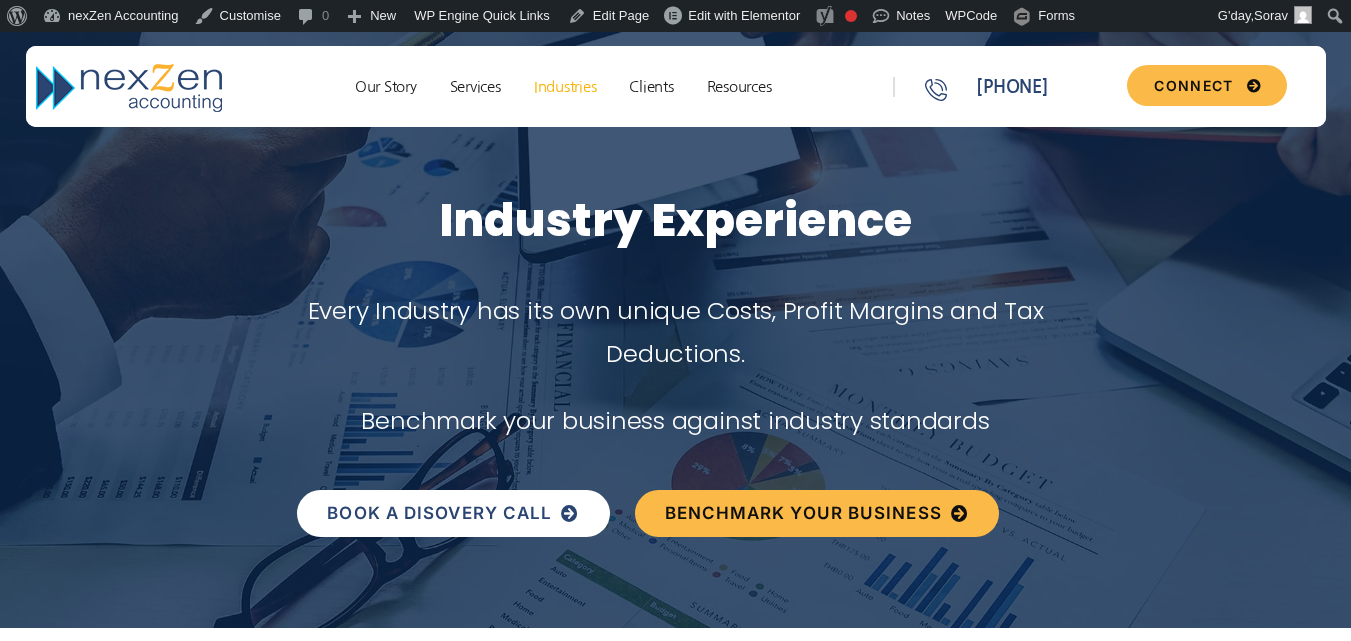 scroll, scrollTop: 0, scrollLeft: 0, axis: both 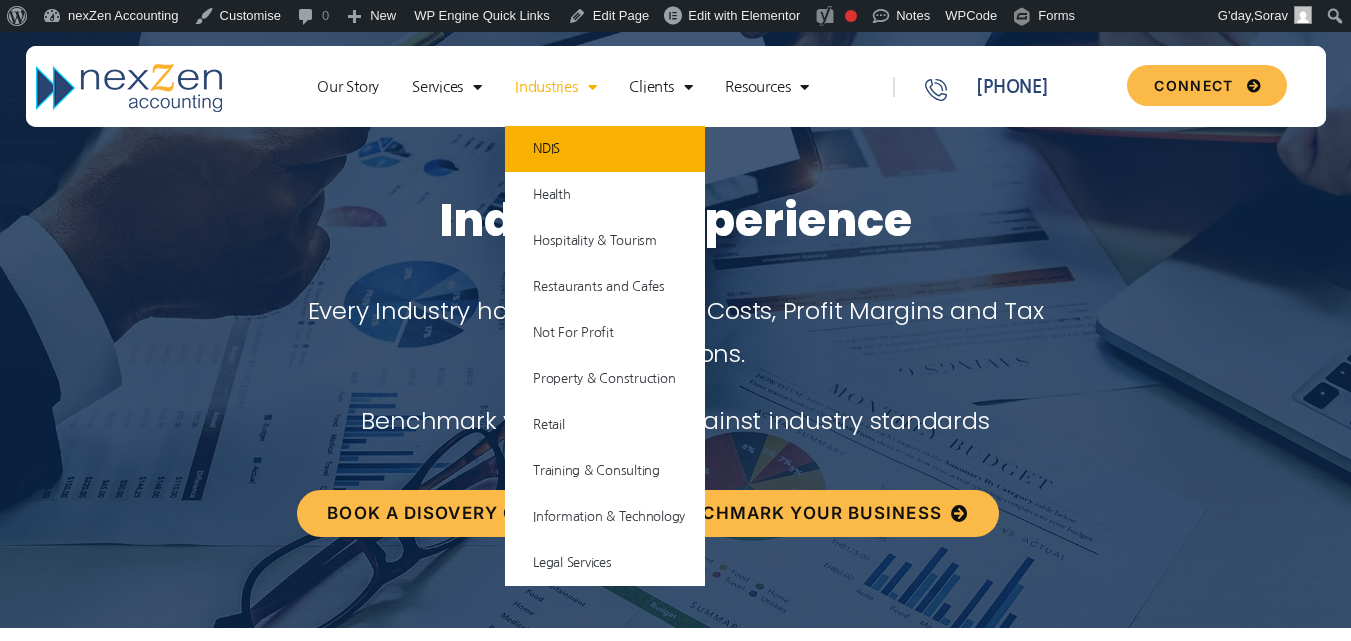 click on "NDIS" 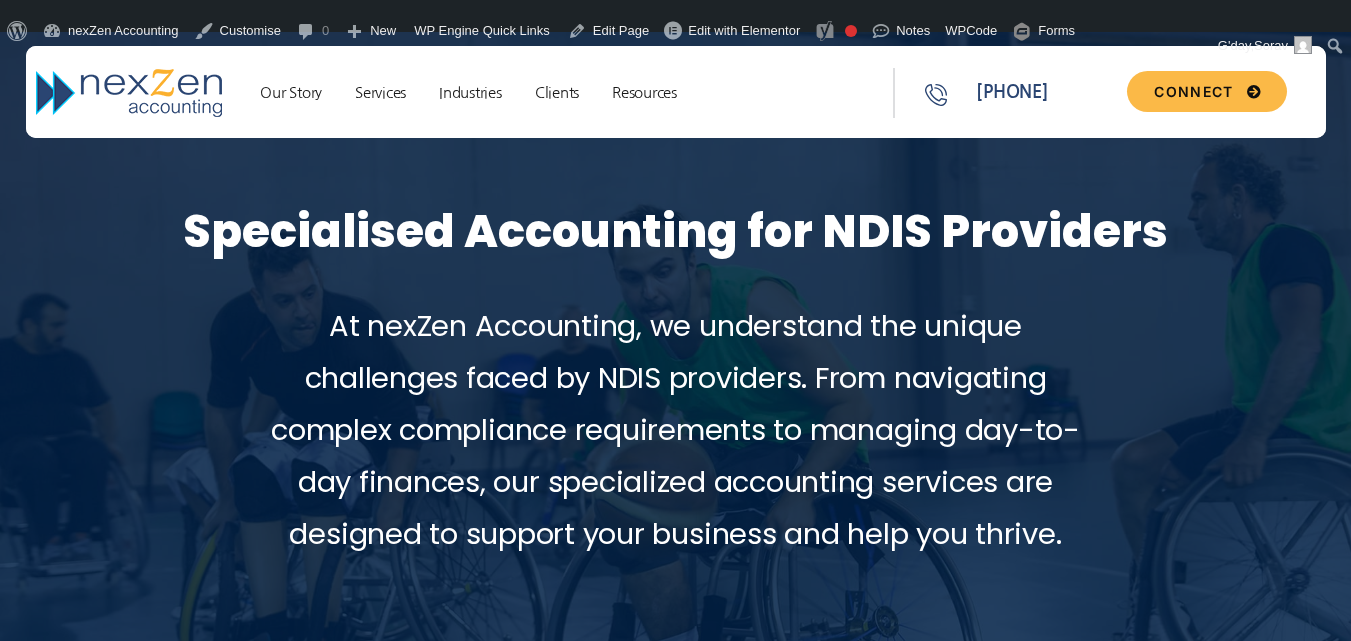scroll, scrollTop: 0, scrollLeft: 0, axis: both 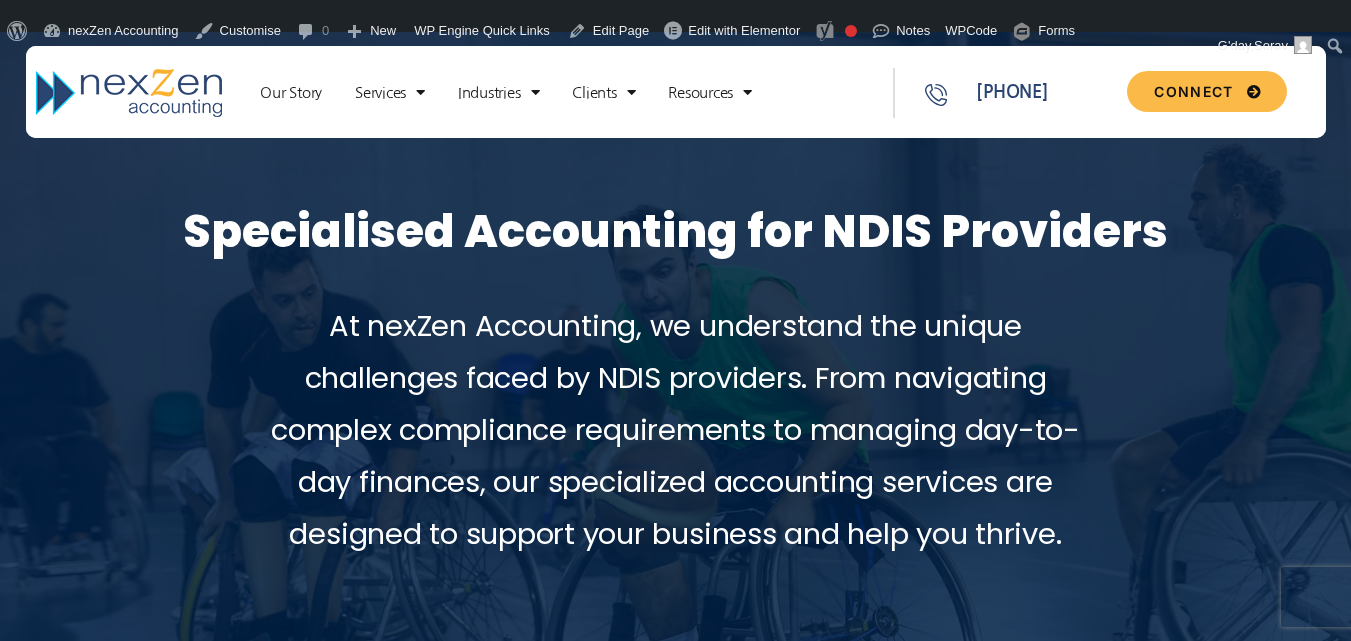 drag, startPoint x: 1358, startPoint y: 42, endPoint x: 1356, endPoint y: -4, distance: 46.043457 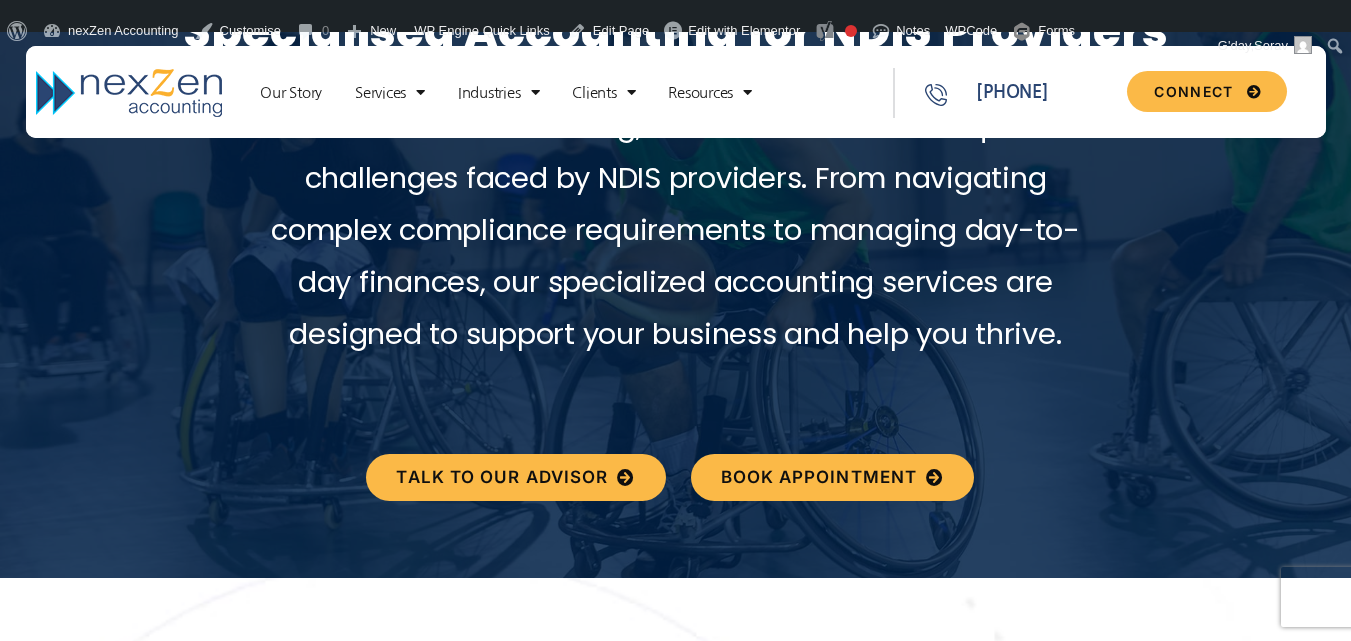 scroll, scrollTop: 0, scrollLeft: 0, axis: both 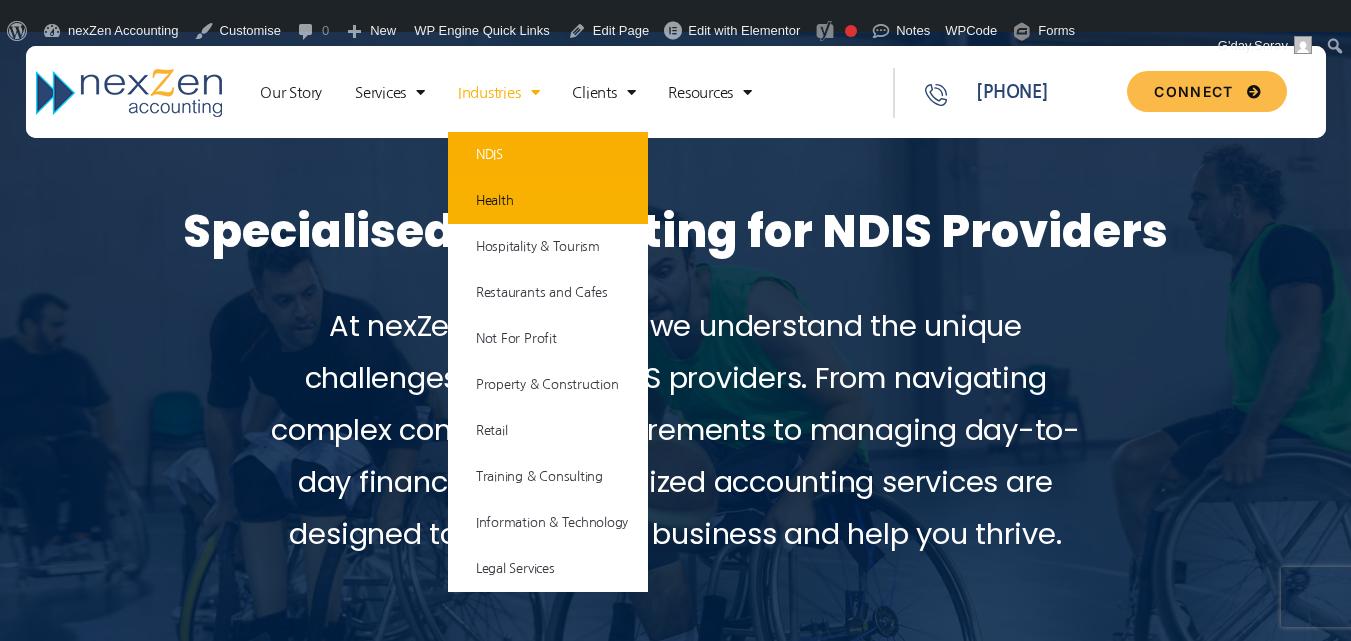 click on "Health" 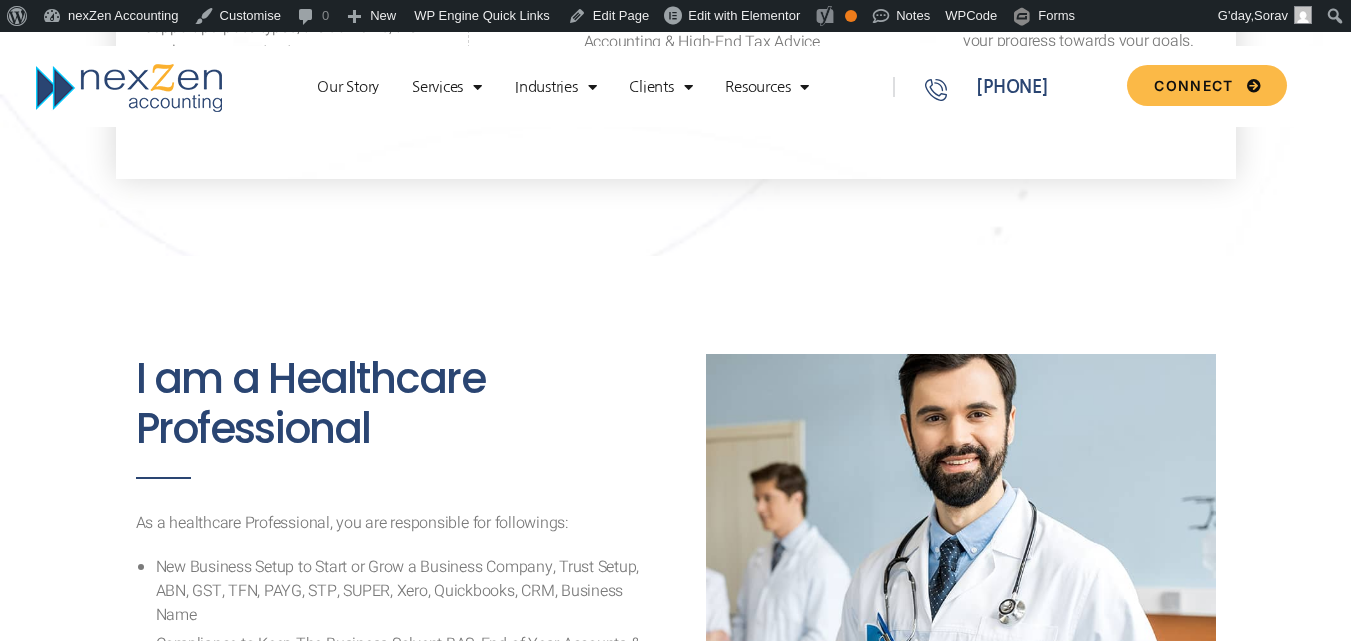scroll, scrollTop: 1688, scrollLeft: 0, axis: vertical 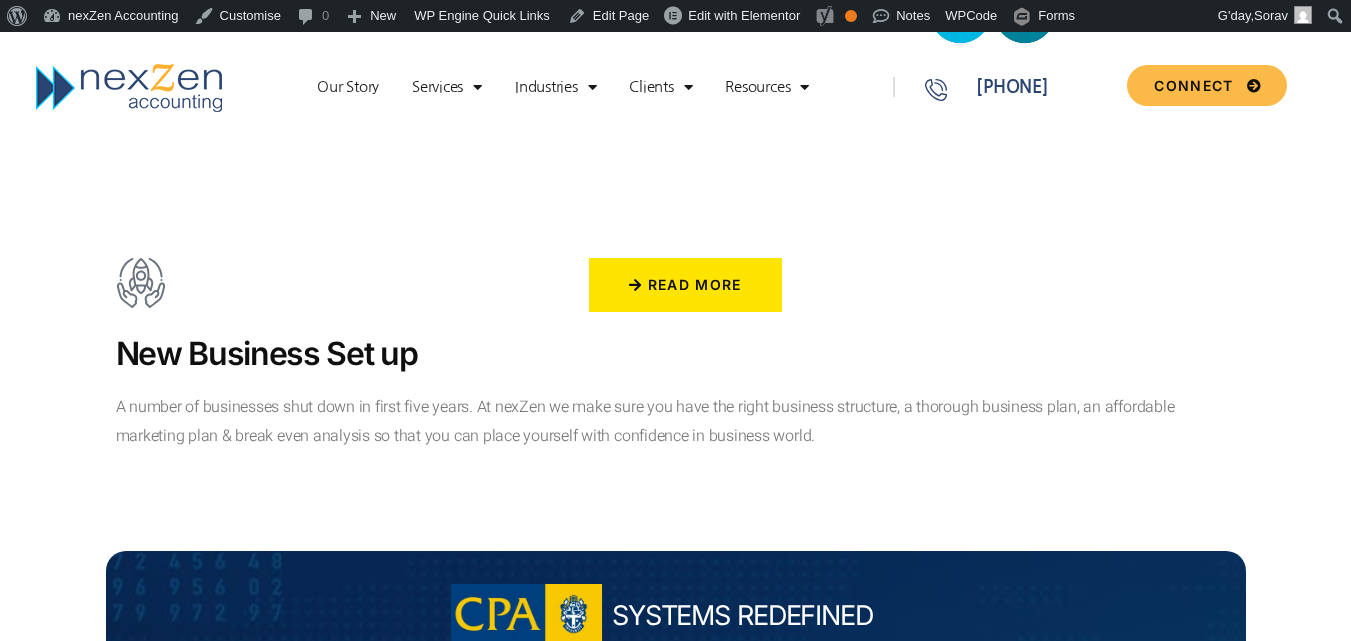 drag, startPoint x: 0, startPoint y: 0, endPoint x: 1365, endPoint y: 515, distance: 1458.9208 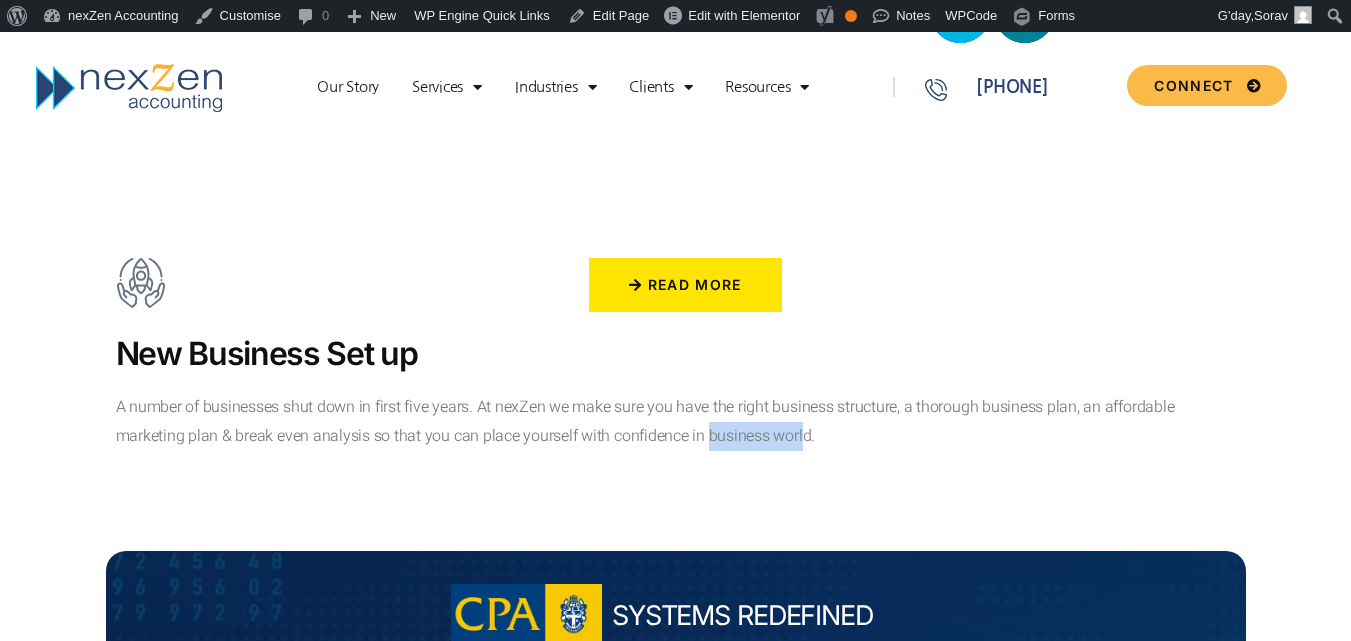 drag, startPoint x: 720, startPoint y: 332, endPoint x: 598, endPoint y: 312, distance: 123.62848 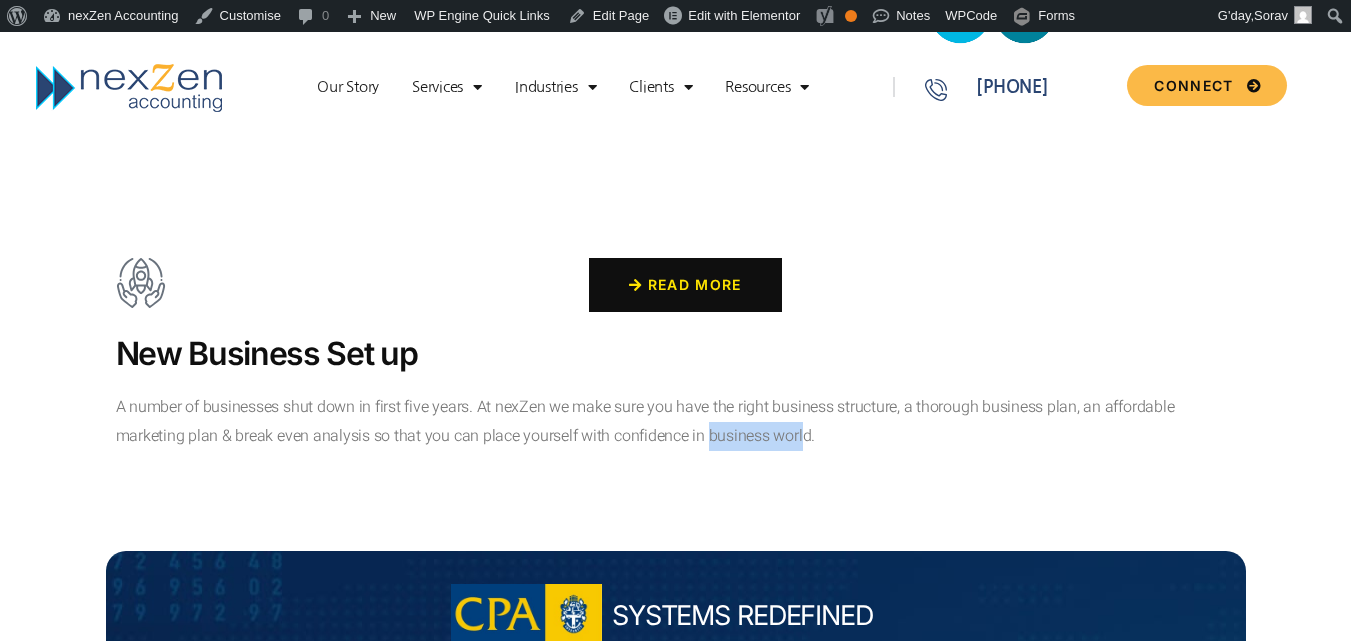 click on "Read more" at bounding box center [685, 285] 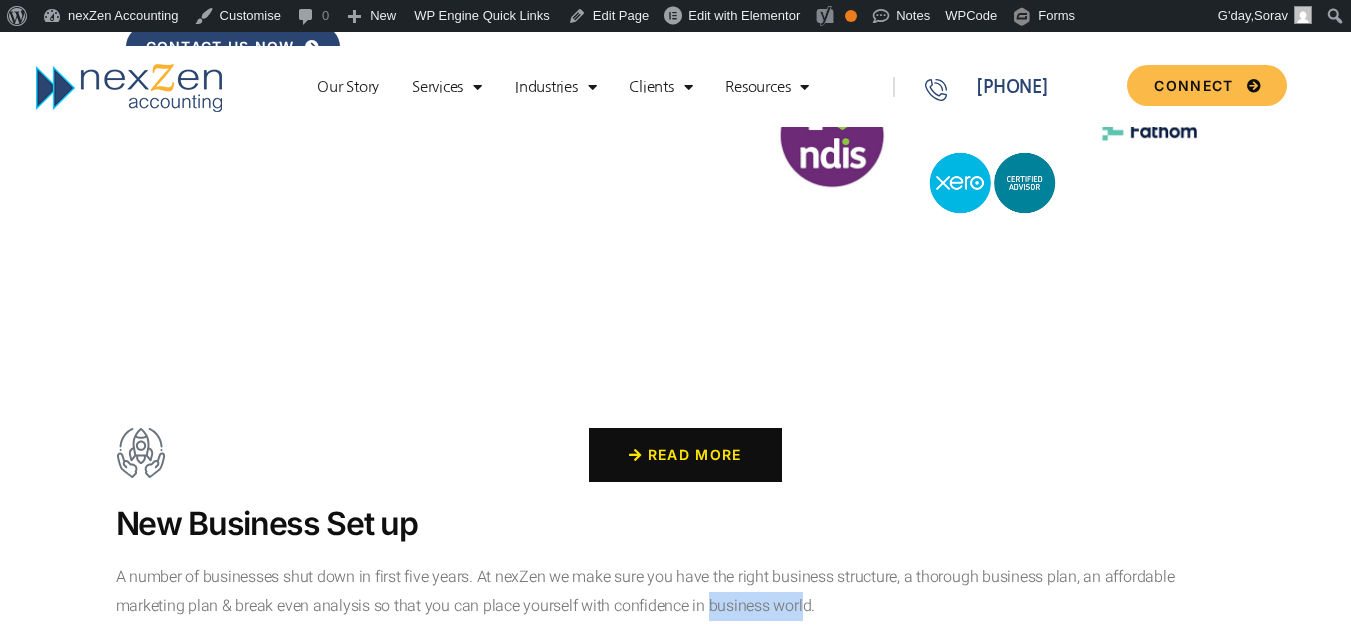 scroll, scrollTop: 6235, scrollLeft: 0, axis: vertical 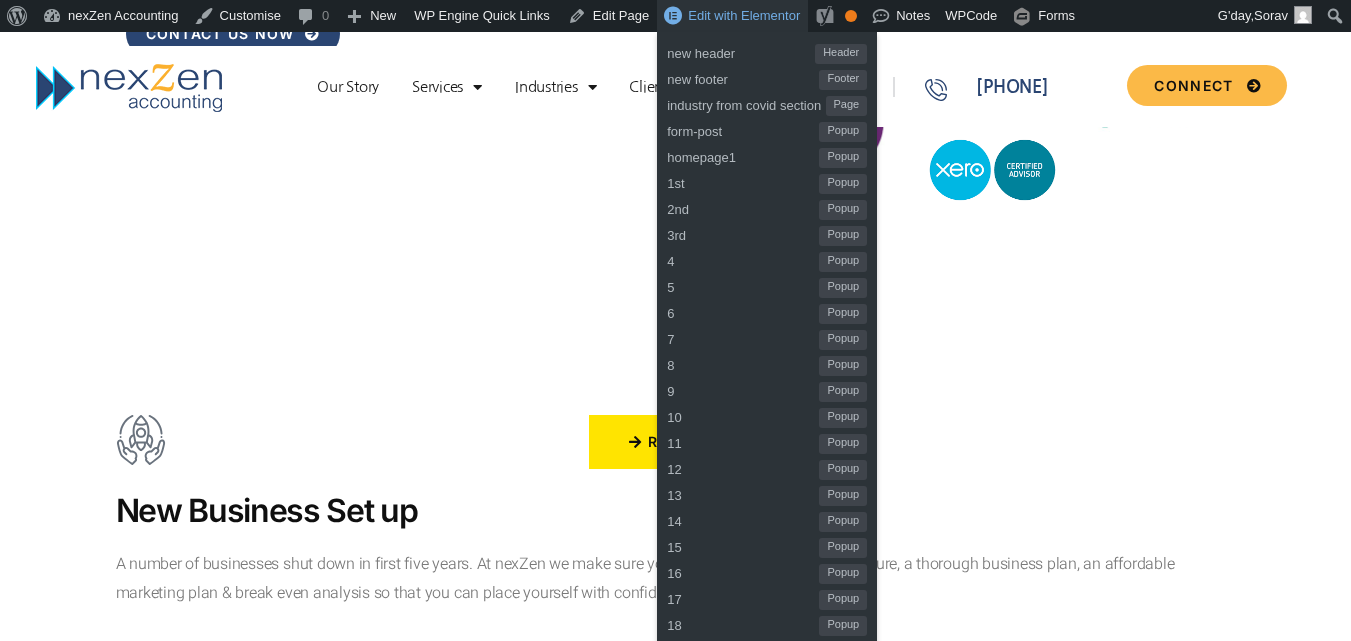 click on "Edit with Elementor" at bounding box center (744, 15) 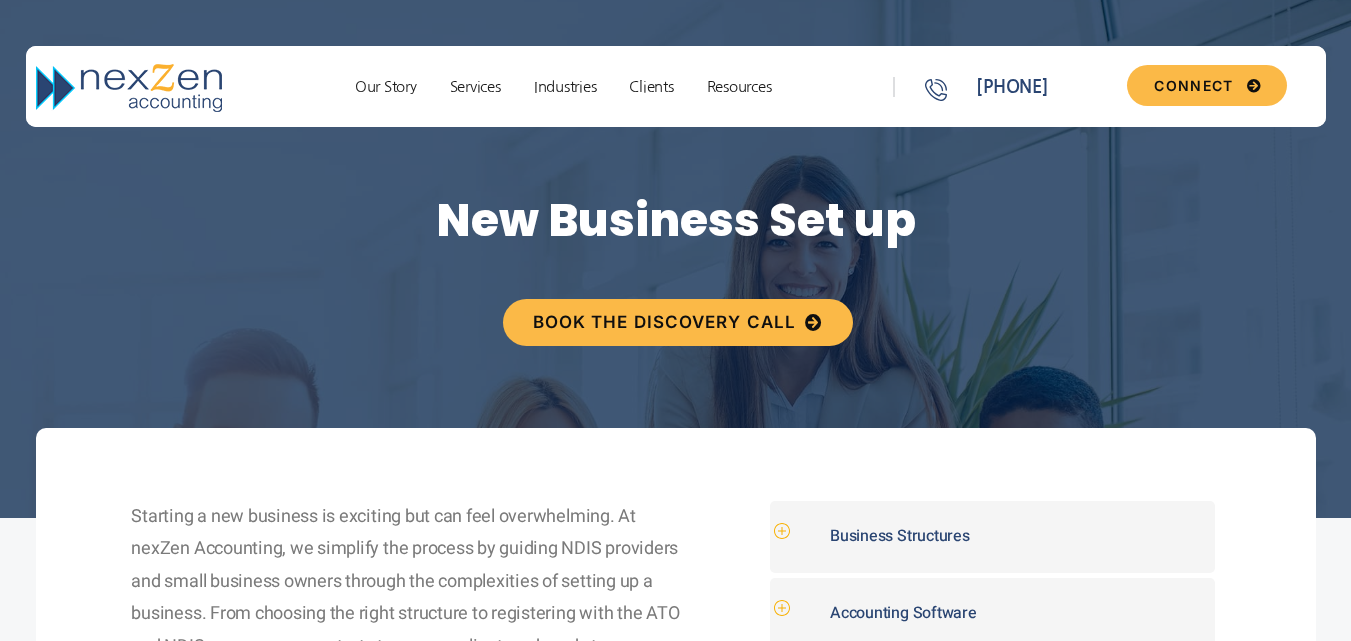 scroll, scrollTop: 0, scrollLeft: 0, axis: both 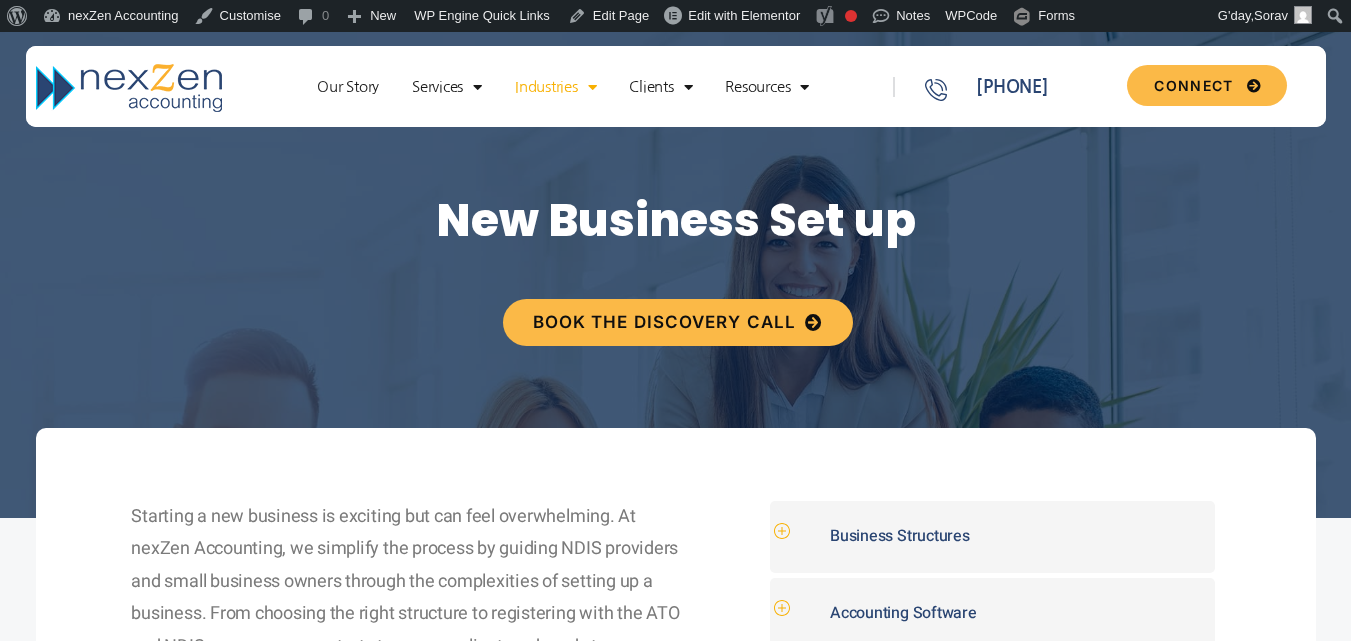 click 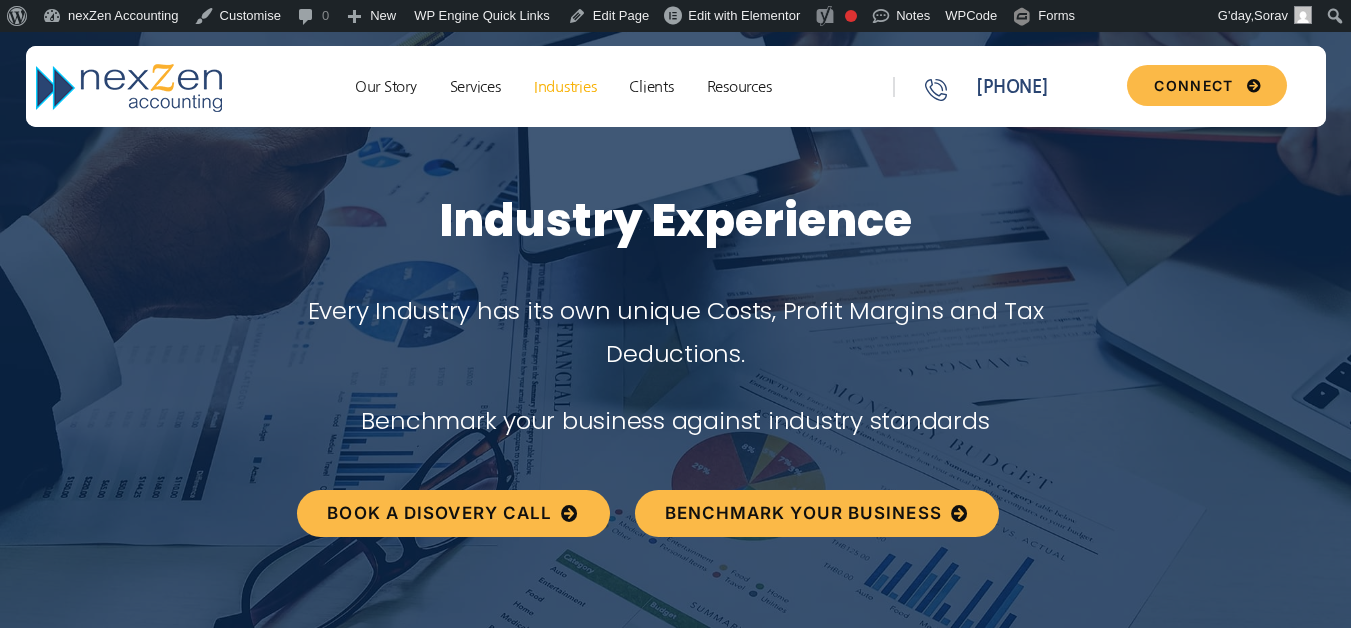 scroll, scrollTop: 0, scrollLeft: 0, axis: both 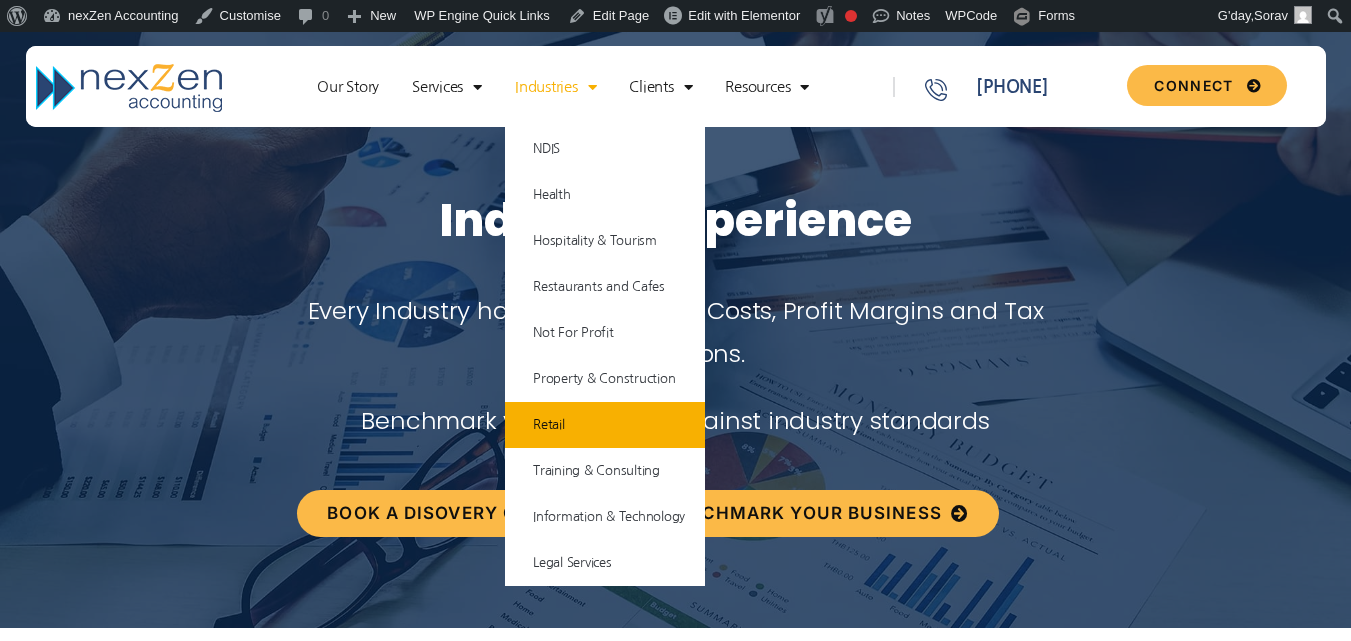 click on "Retail" 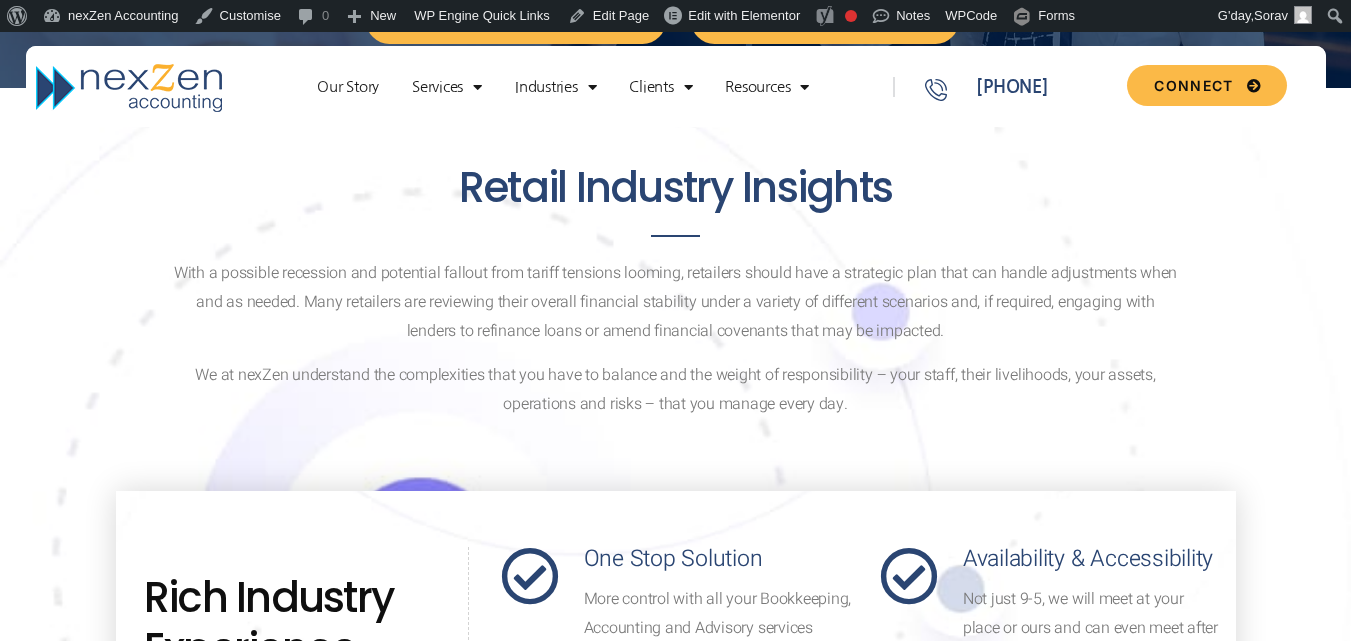 scroll, scrollTop: 77, scrollLeft: 0, axis: vertical 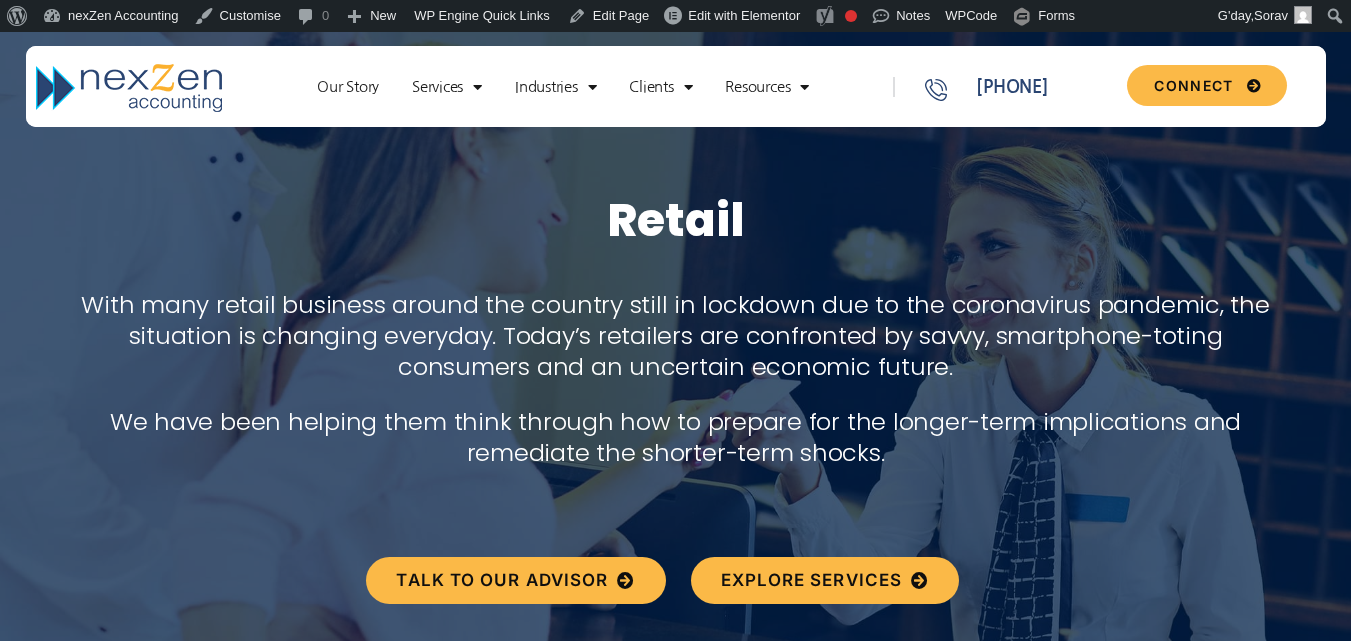 drag, startPoint x: 1365, startPoint y: 72, endPoint x: 1365, endPoint y: -19, distance: 91 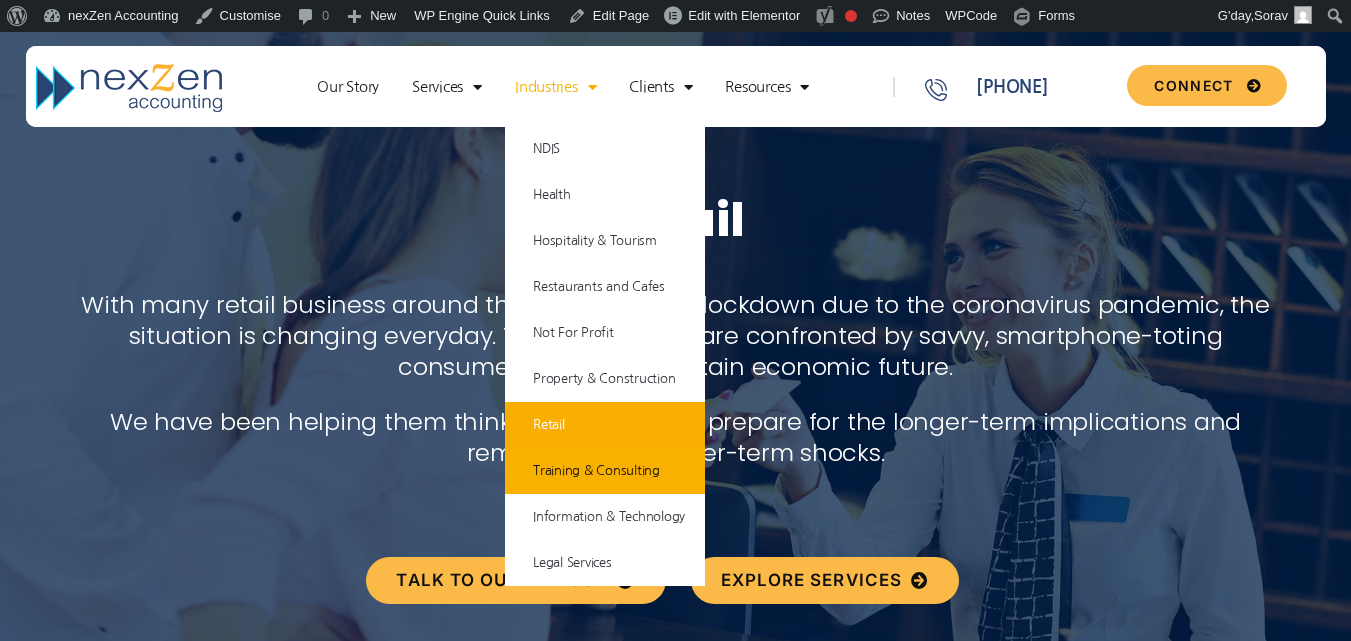 click on "Training & Consulting" 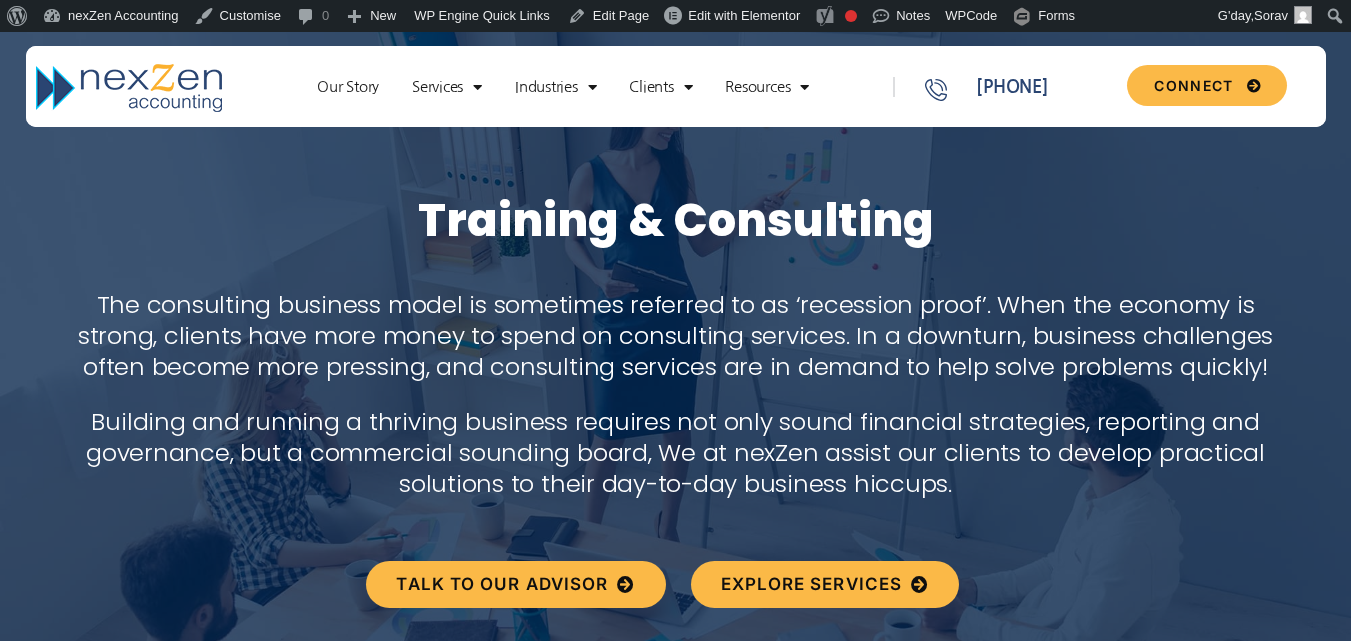 scroll, scrollTop: 0, scrollLeft: 0, axis: both 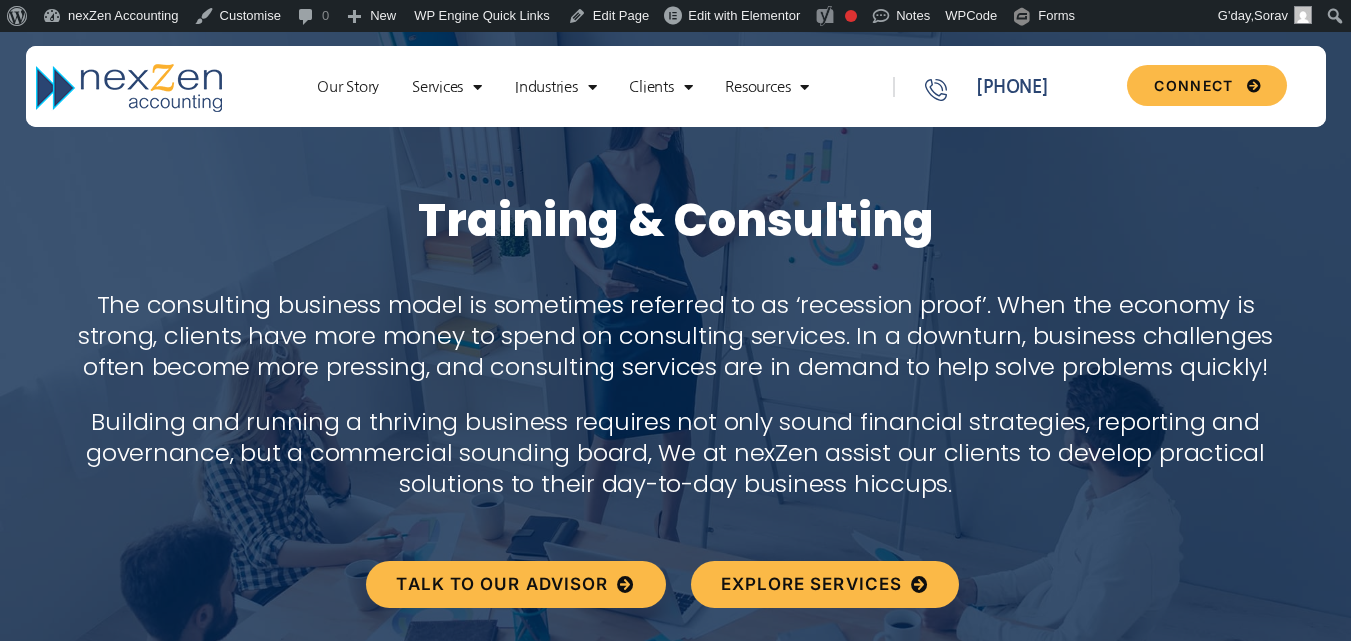 click on "Skip to the content
Our Story
Services
New Business Set up
Proactive Compliance
Day to Day Accounting & Payroll
Business Queries & Support
Business Advisory
Business Value Creation
Industries
NDIS
Health
Hospitality & Tourism
Restaurants and Cafes
Not For Profit
Property & Construction
Retail
Training & Consulting
Information & Technology
Legal Services
Clients
External Forces
Effective Growth Plan
Resources
Knowledge Base
Forms & Checklists
Connect
Our Story
Services
New Business Set up
Proactive Compliance
Day to Day Accounting & Payroll
Business Queries & Support
Business Advisory
Business Value Creation
Industries
NDIS
Health
Hospitality & Tourism" at bounding box center [675, 4309] 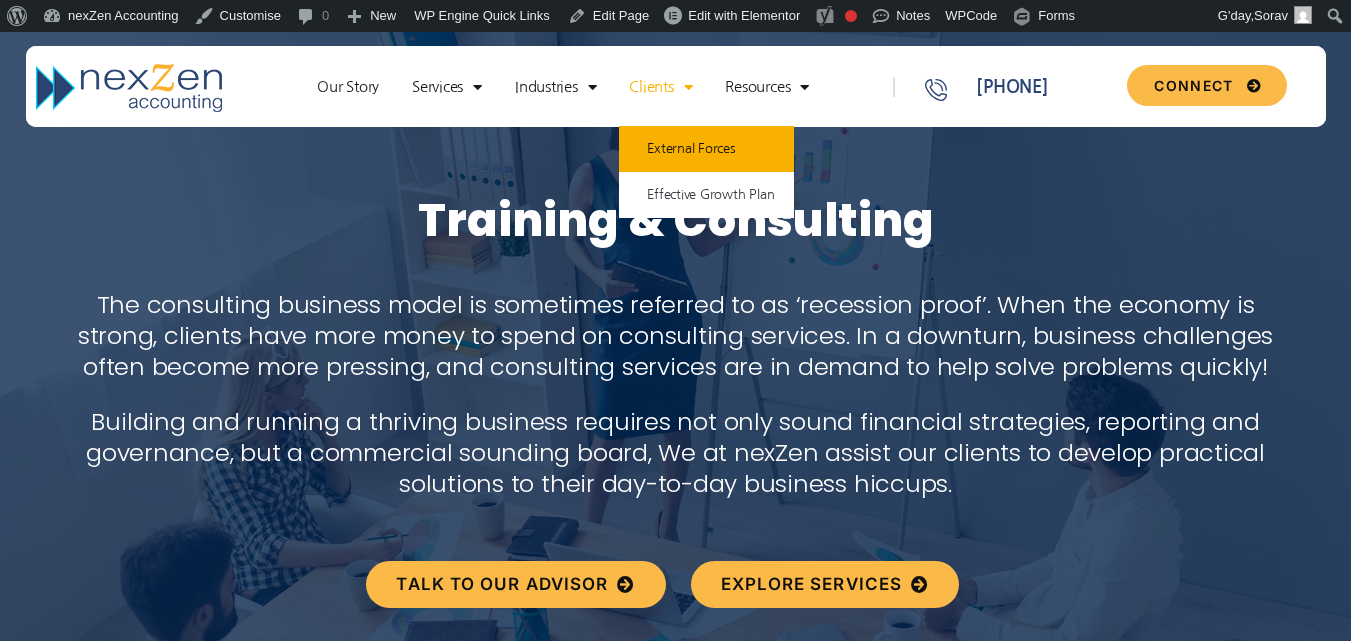 click on "External Forces" 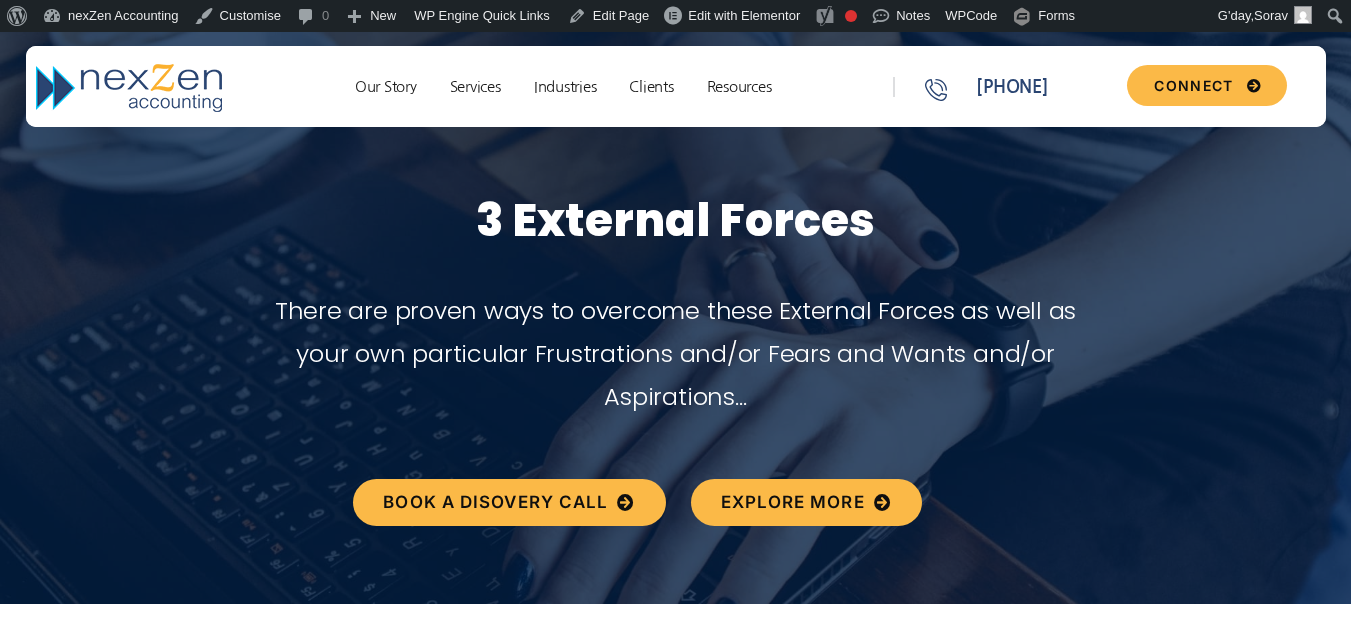 scroll, scrollTop: 0, scrollLeft: 0, axis: both 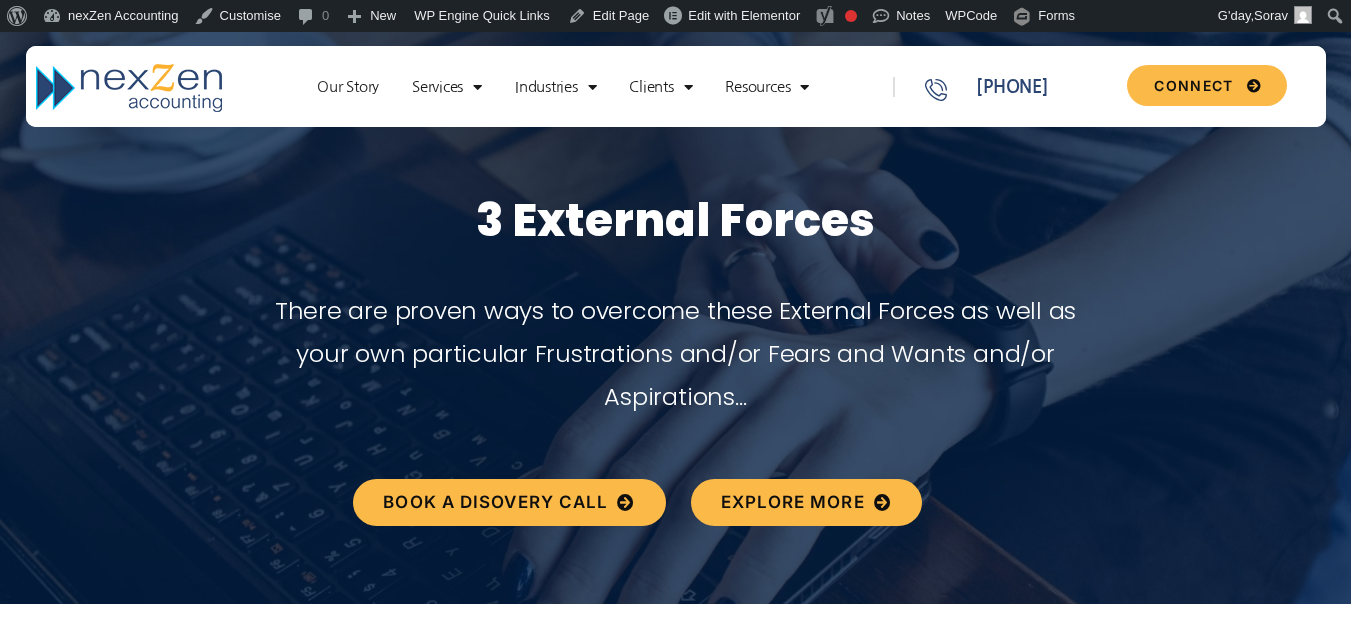 drag, startPoint x: 1359, startPoint y: 51, endPoint x: 1365, endPoint y: 29, distance: 22.803509 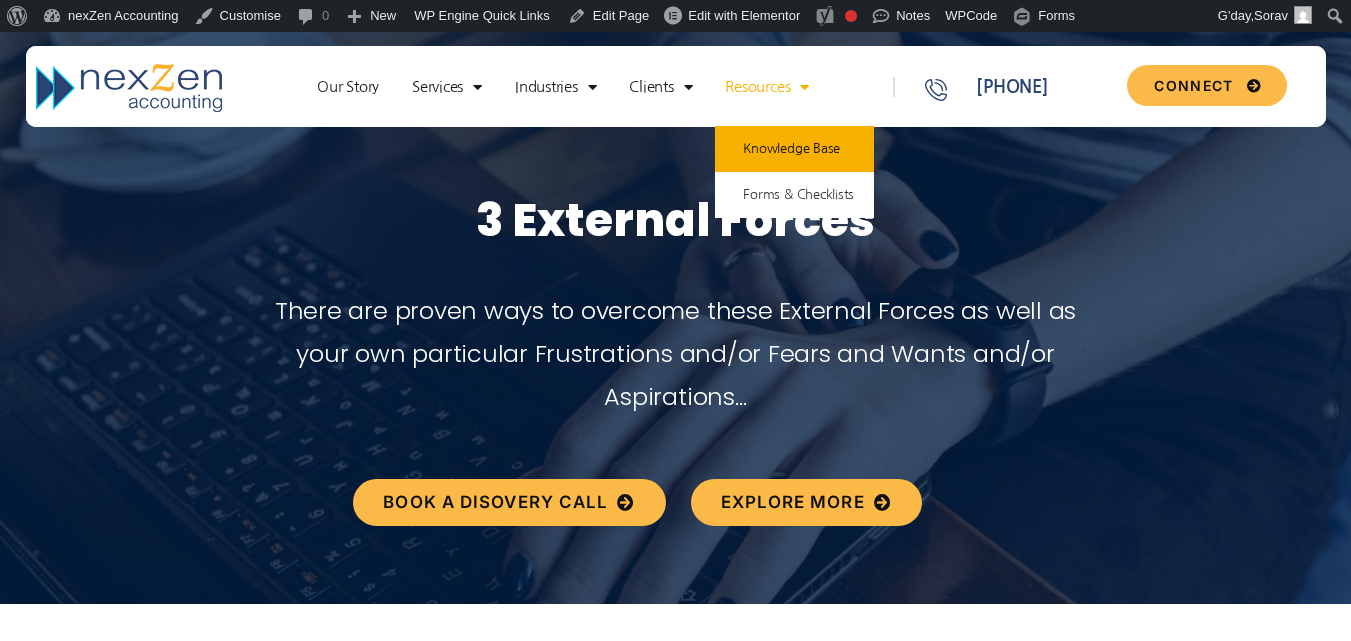 click on "Knowledge Base" 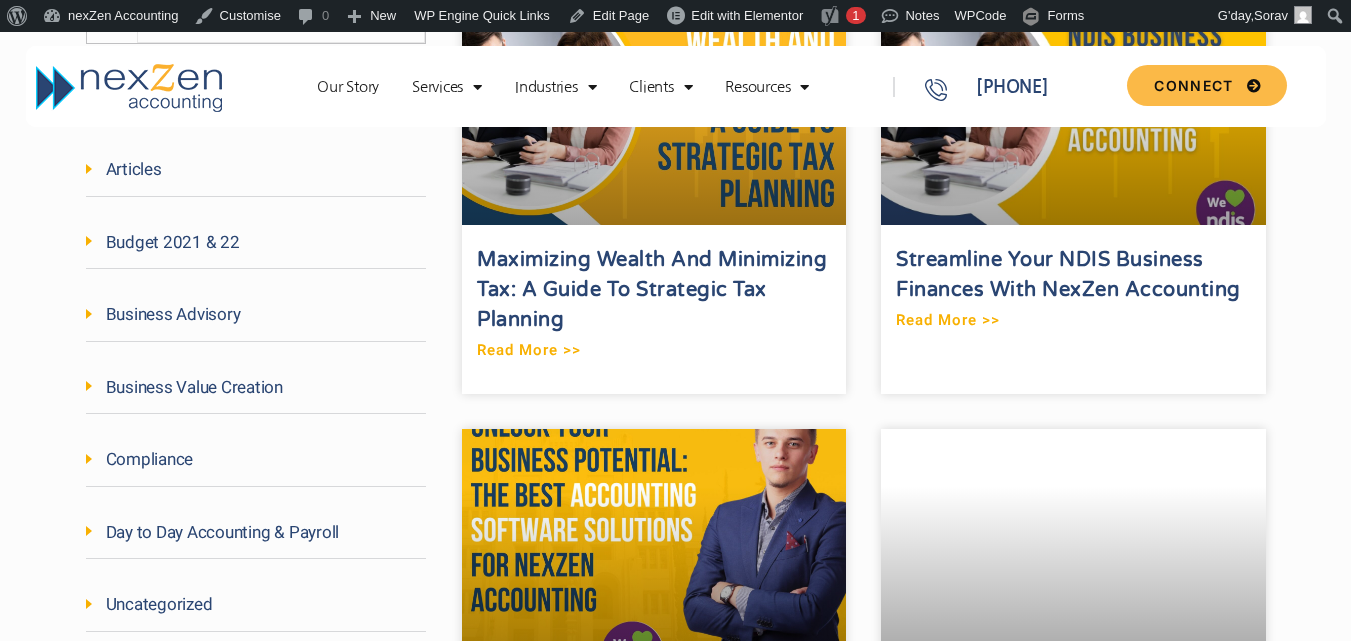 scroll, scrollTop: 860, scrollLeft: 0, axis: vertical 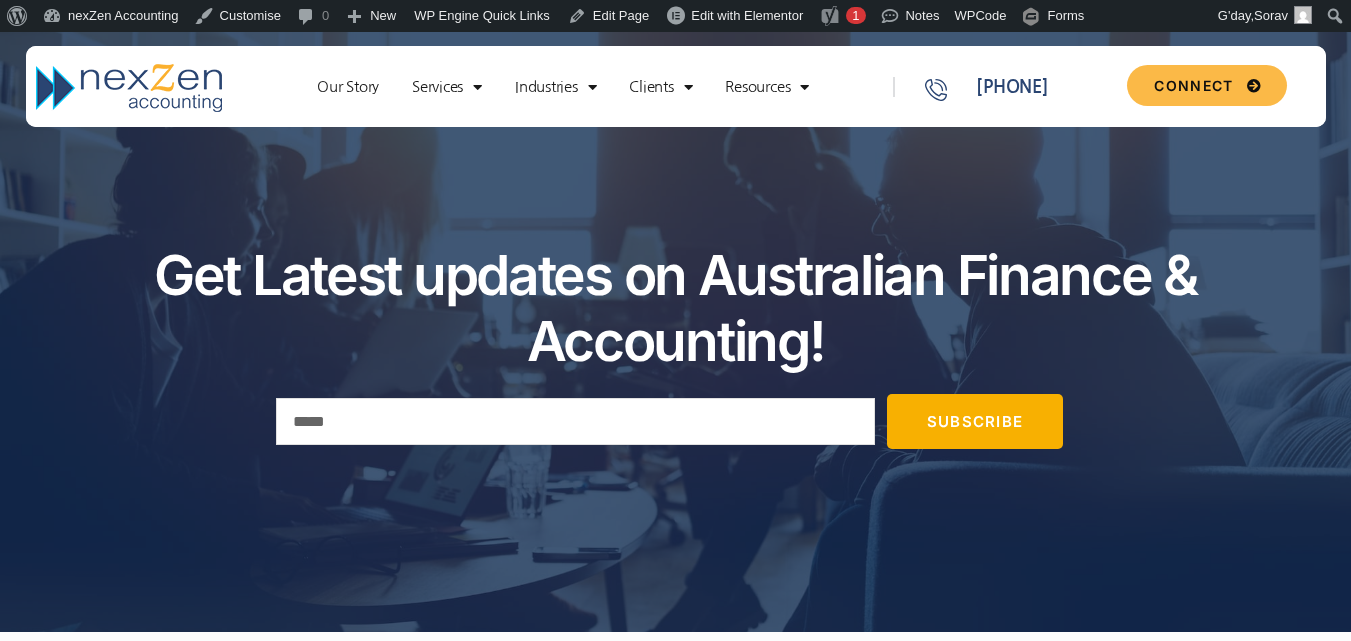 click on "Skip to the content
Our Story
Services
New Business Set up
Proactive Compliance
Day to Day Accounting & Payroll
Business Queries & Support
Business Advisory
Business Value Creation
Industries
NDIS
Health
Hospitality & Tourism
Restaurants and Cafes
Not For Profit
Property & Construction
Retail
Training & Consulting
Information & Technology
Legal Services
Clients
External Forces
Effective Growth Plan
Resources
Knowledge Base
Forms & Checklists
Connect
Our Story
Services
New Business Set up
Proactive Compliance
Day to Day Accounting & Payroll
Business Queries & Support
Business Advisory
Business Value Creation
Industries
NDIS
Health
Hospitality & Tourism" at bounding box center [675, 1884] 